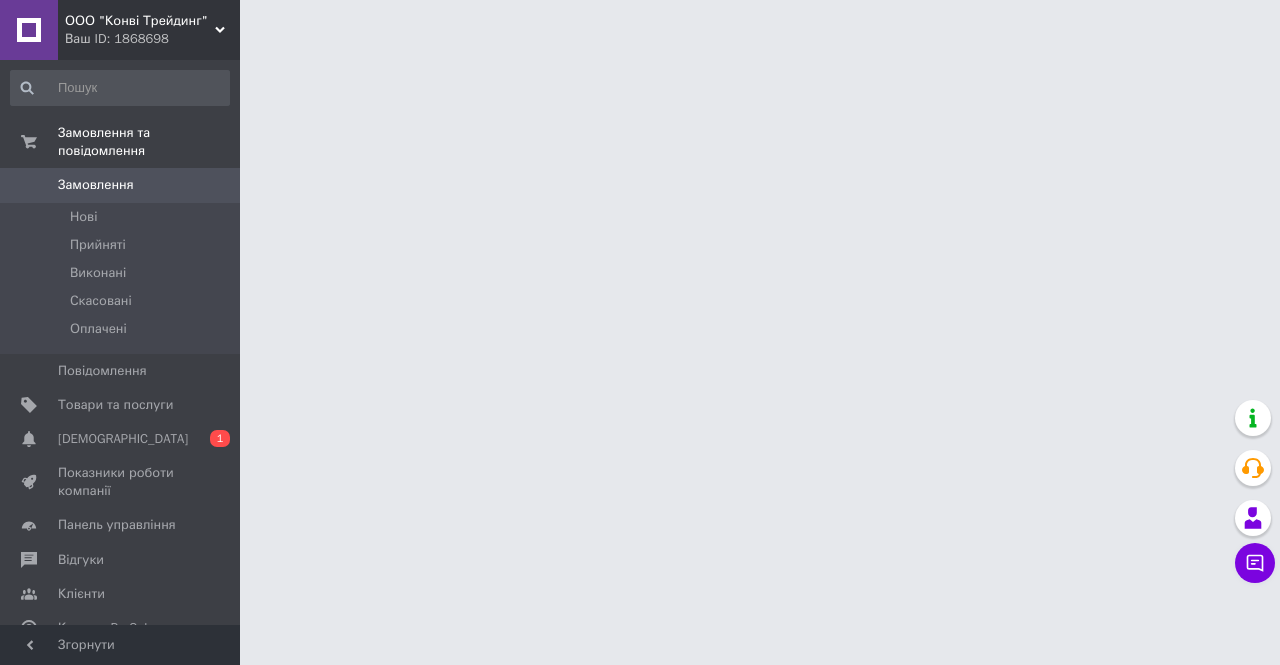 scroll, scrollTop: 0, scrollLeft: 0, axis: both 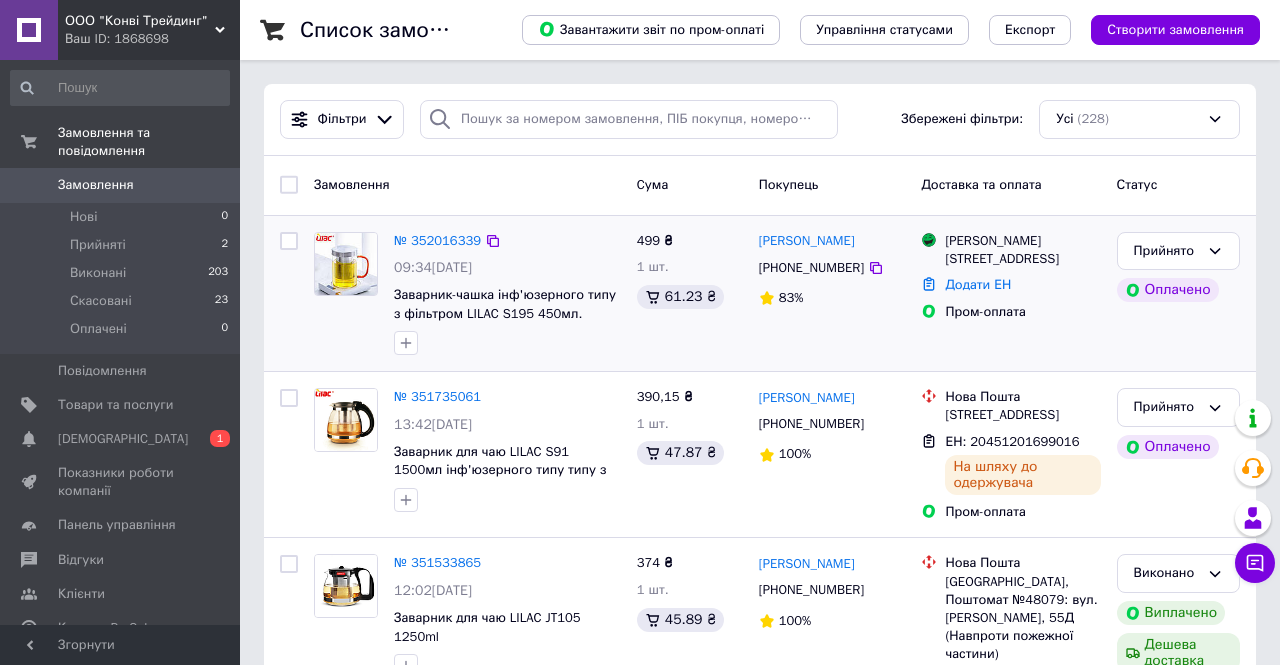 click at bounding box center (346, 264) 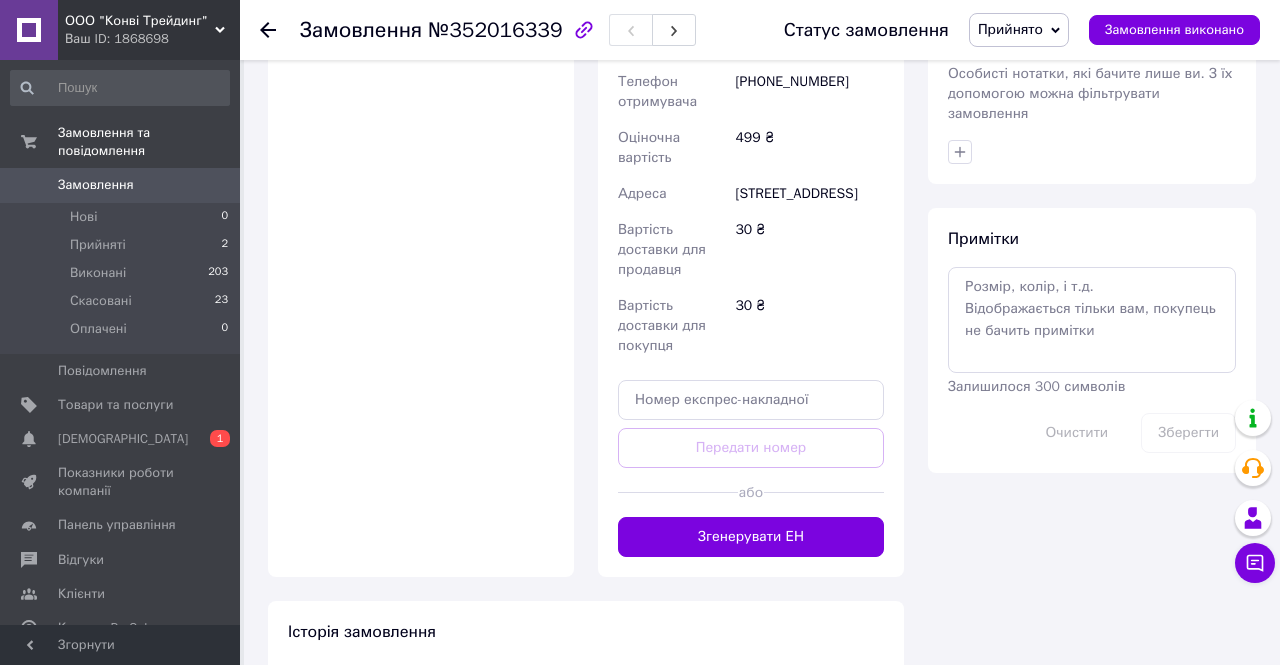scroll, scrollTop: 1044, scrollLeft: 0, axis: vertical 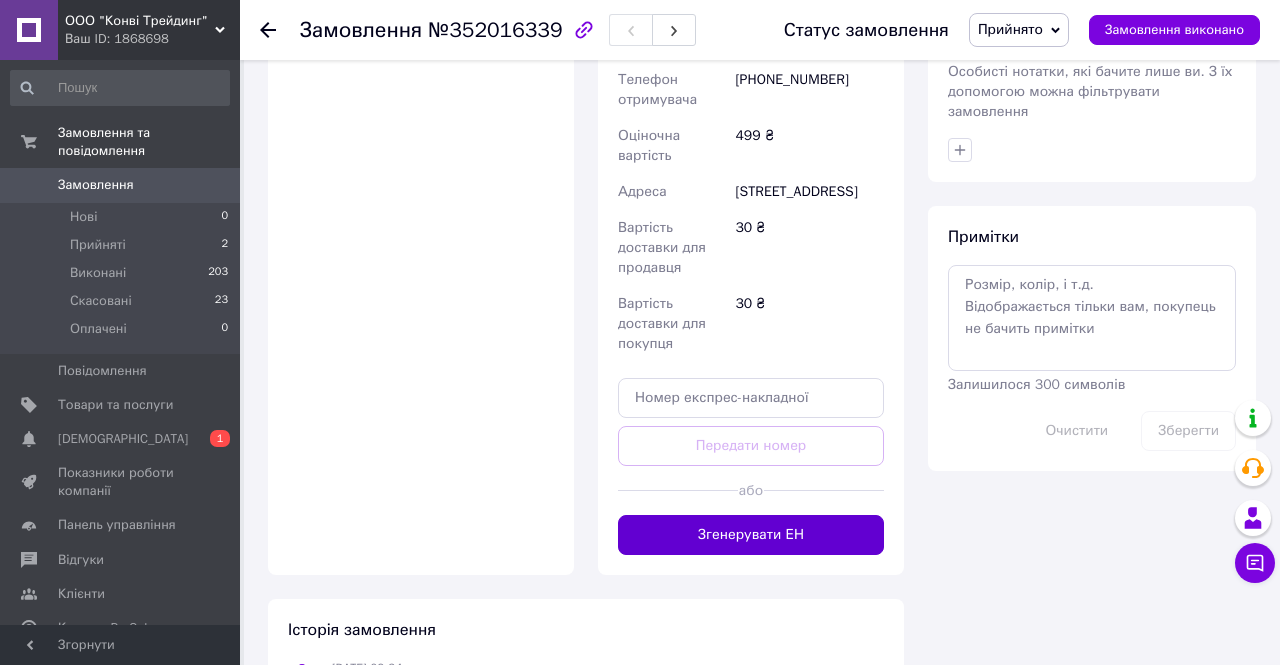 click on "Згенерувати ЕН" at bounding box center [751, 535] 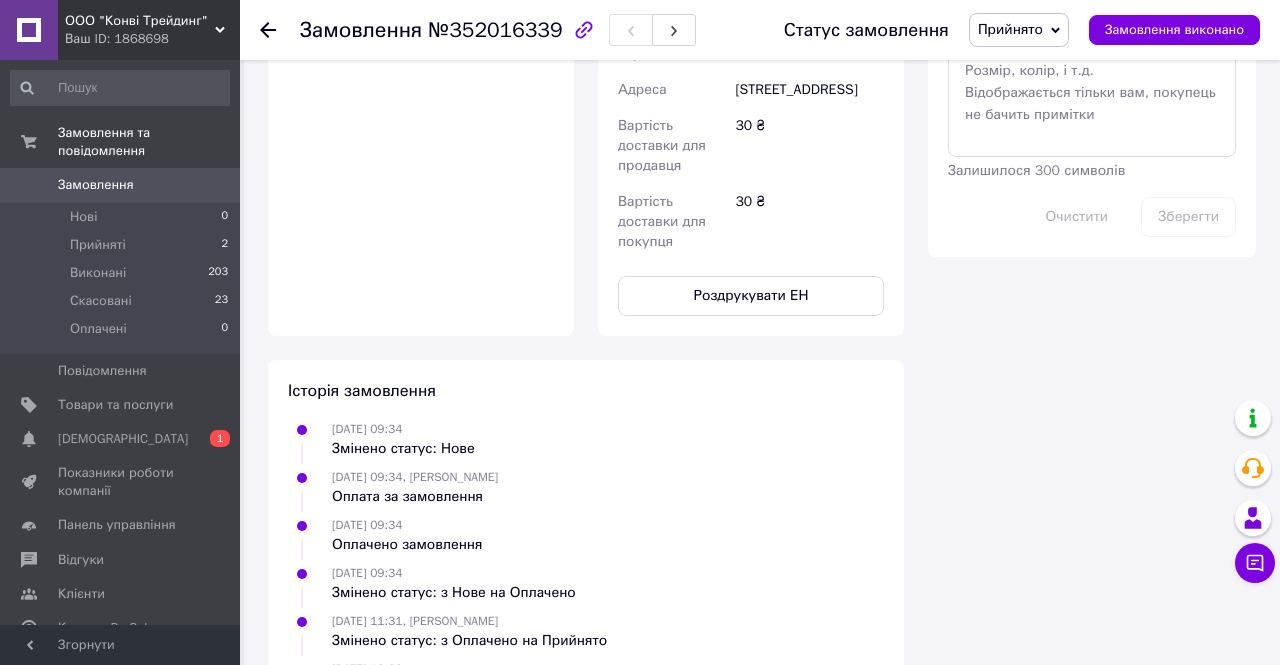 scroll, scrollTop: 1255, scrollLeft: 0, axis: vertical 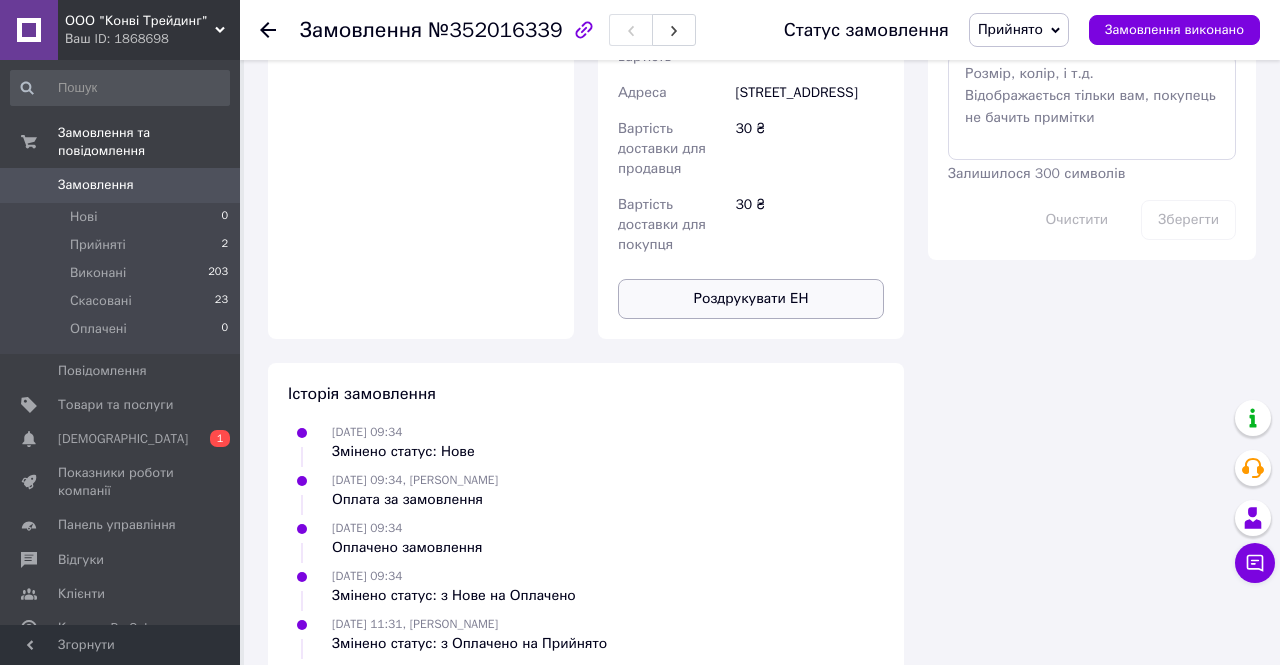 click on "Роздрукувати ЕН" at bounding box center [751, 299] 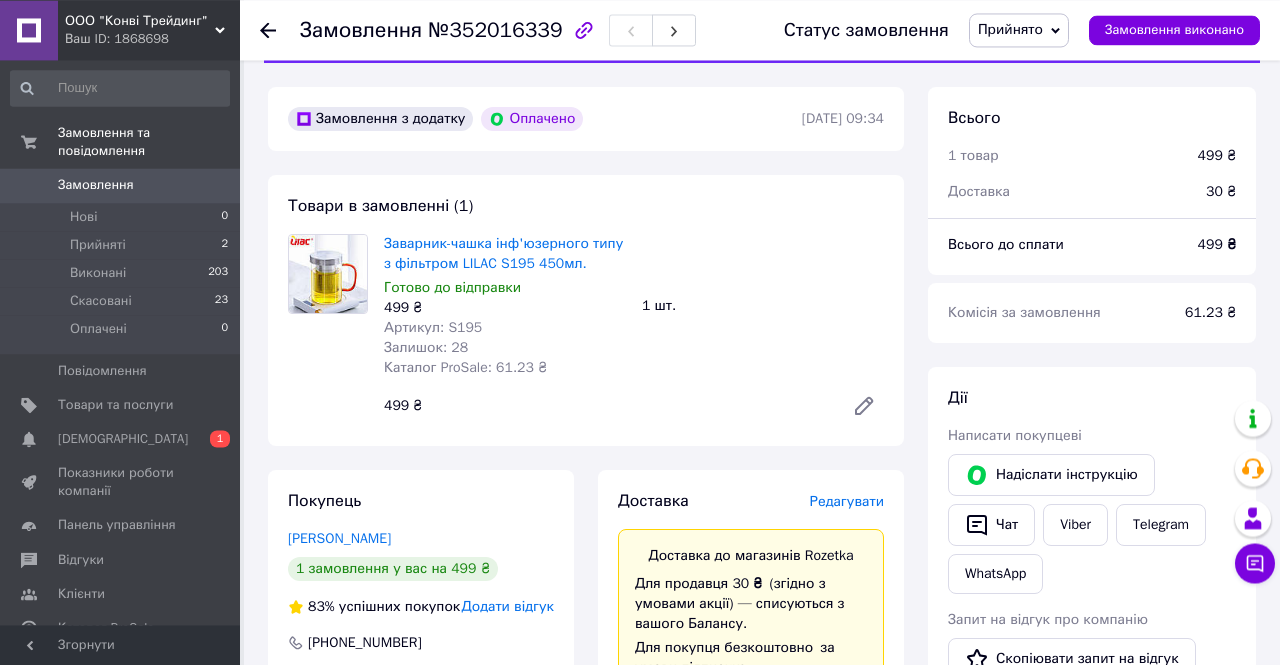 scroll, scrollTop: 68, scrollLeft: 0, axis: vertical 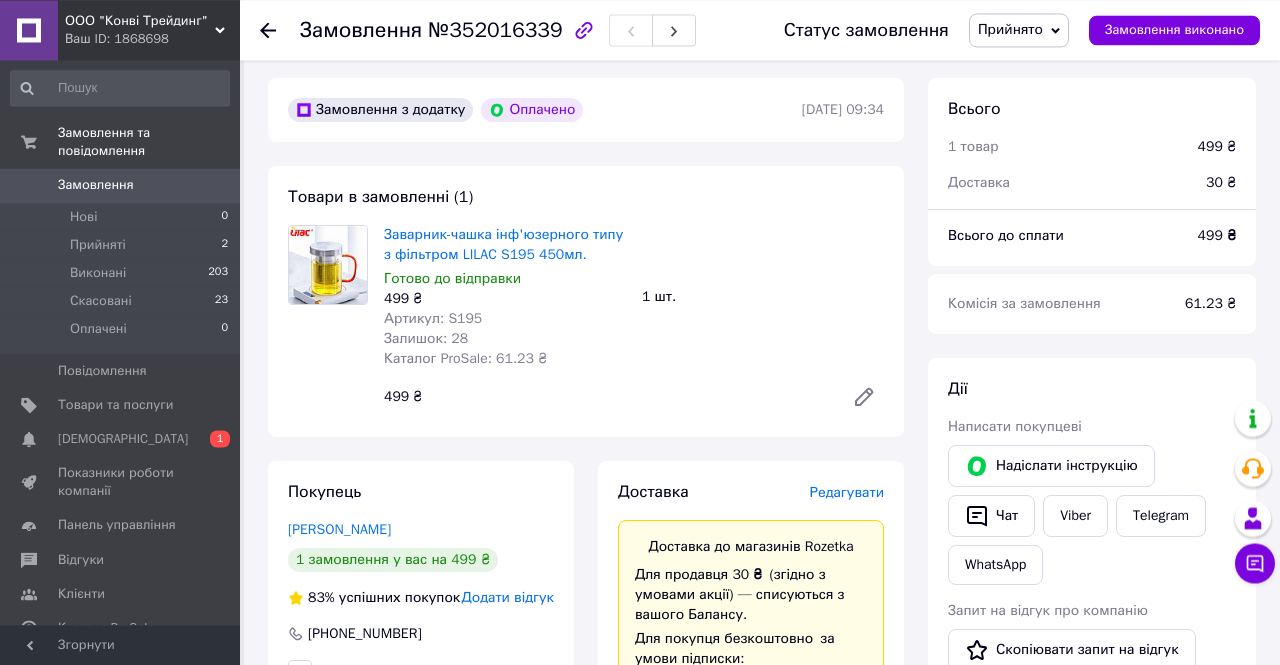 type 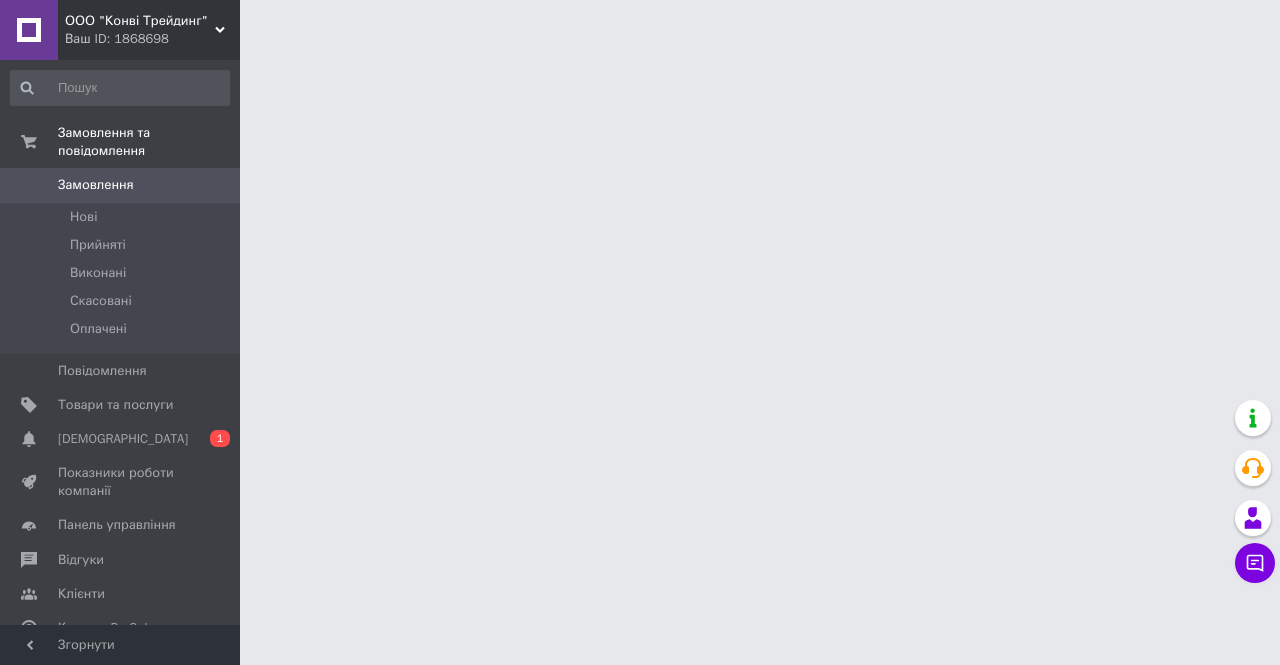 scroll, scrollTop: 0, scrollLeft: 0, axis: both 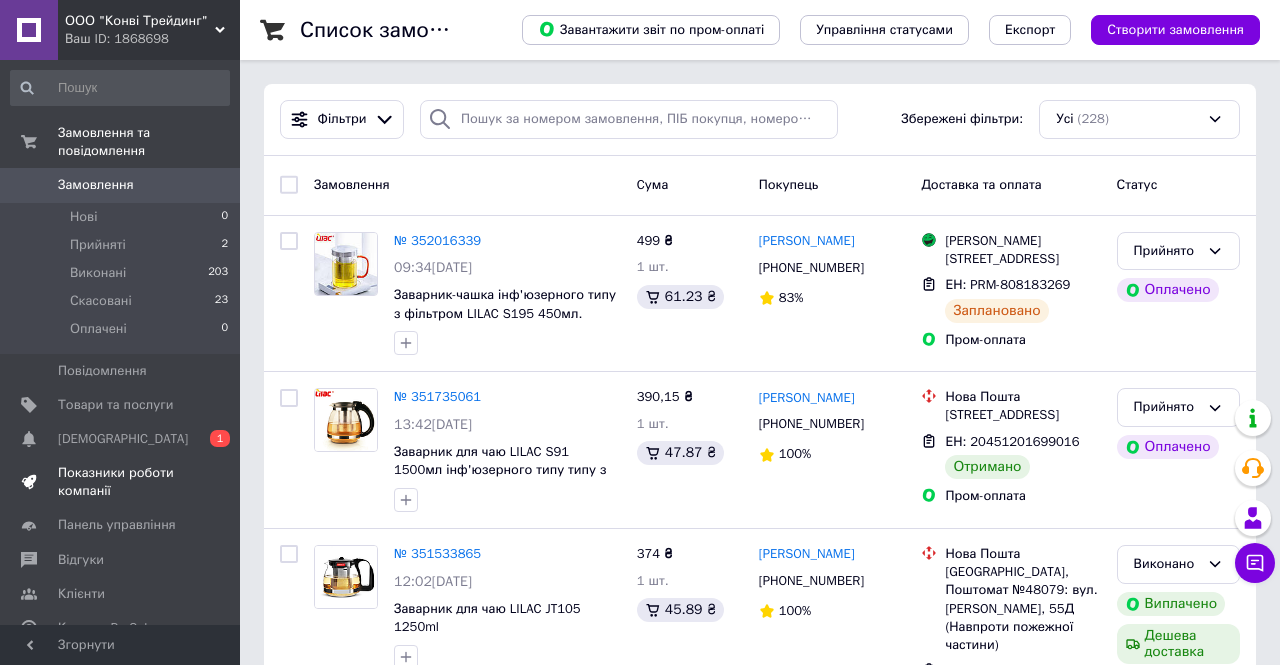 click on "Показники роботи компанії" at bounding box center [121, 482] 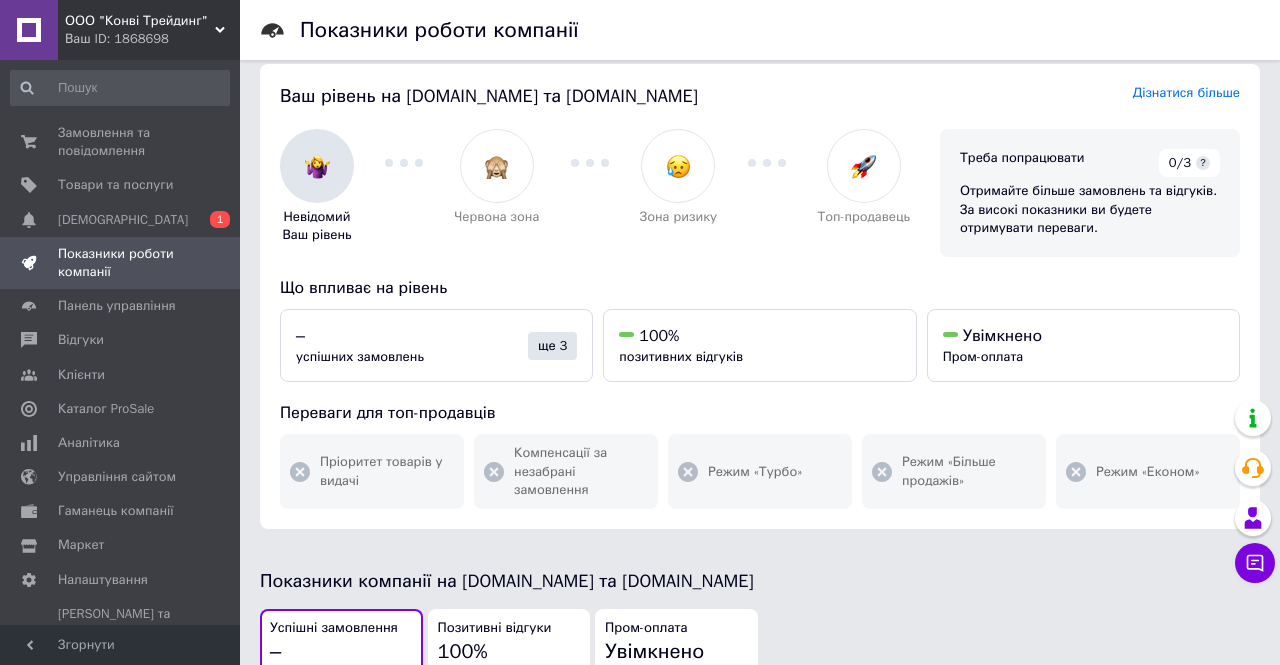 scroll, scrollTop: 17, scrollLeft: 0, axis: vertical 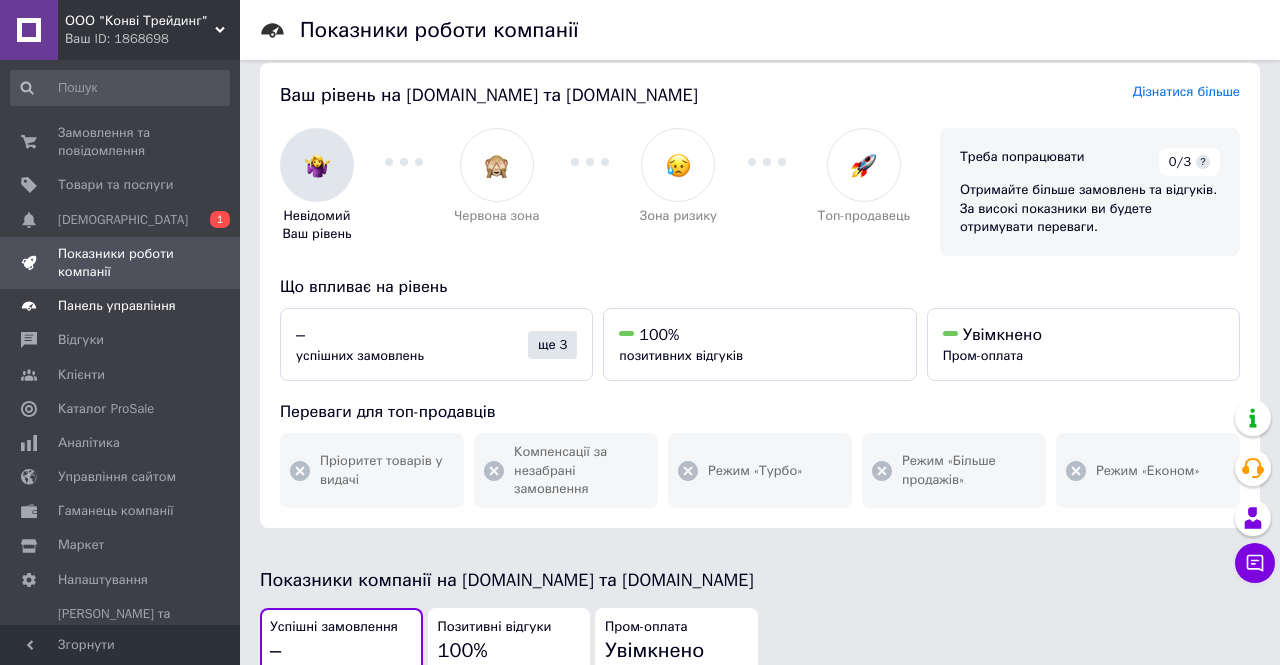 click on "Панель управління" at bounding box center (117, 306) 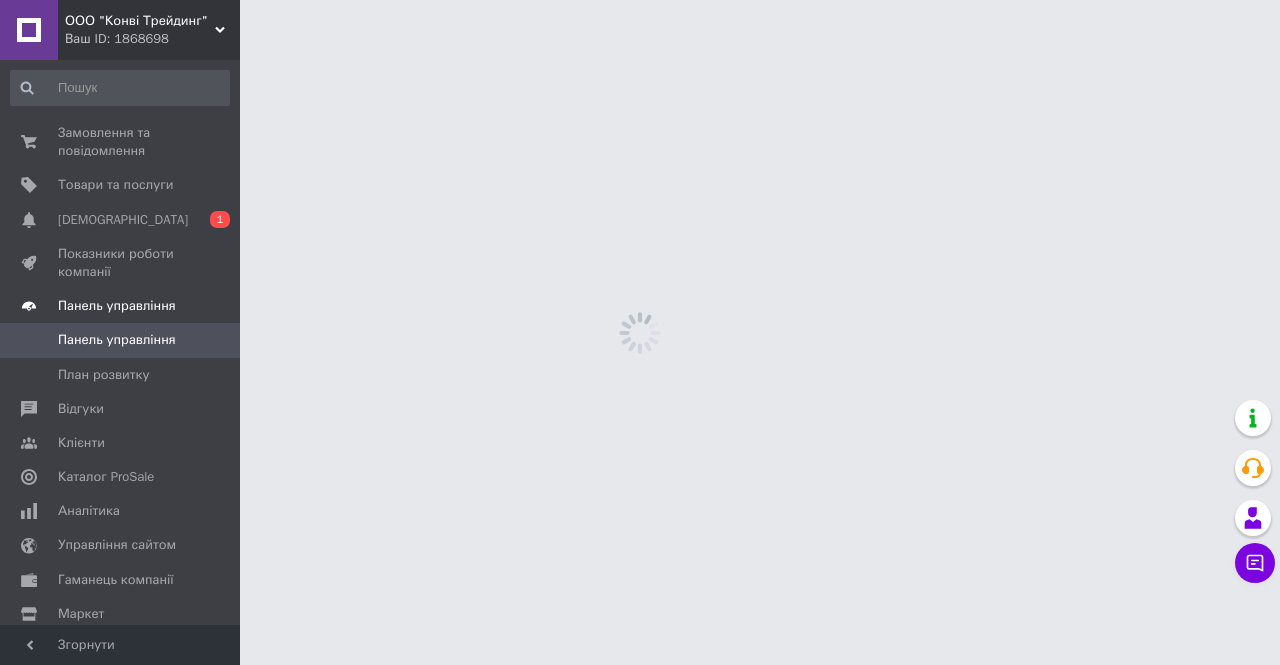 scroll, scrollTop: 0, scrollLeft: 0, axis: both 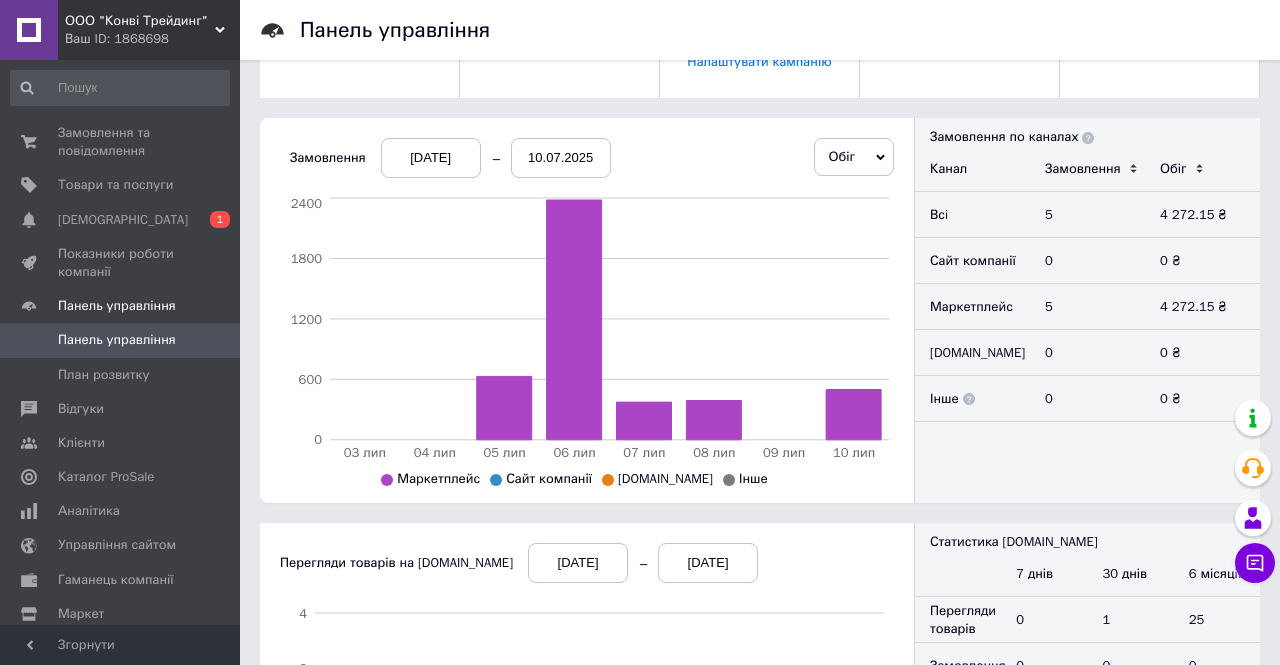 click on "[DATE]" at bounding box center (431, 158) 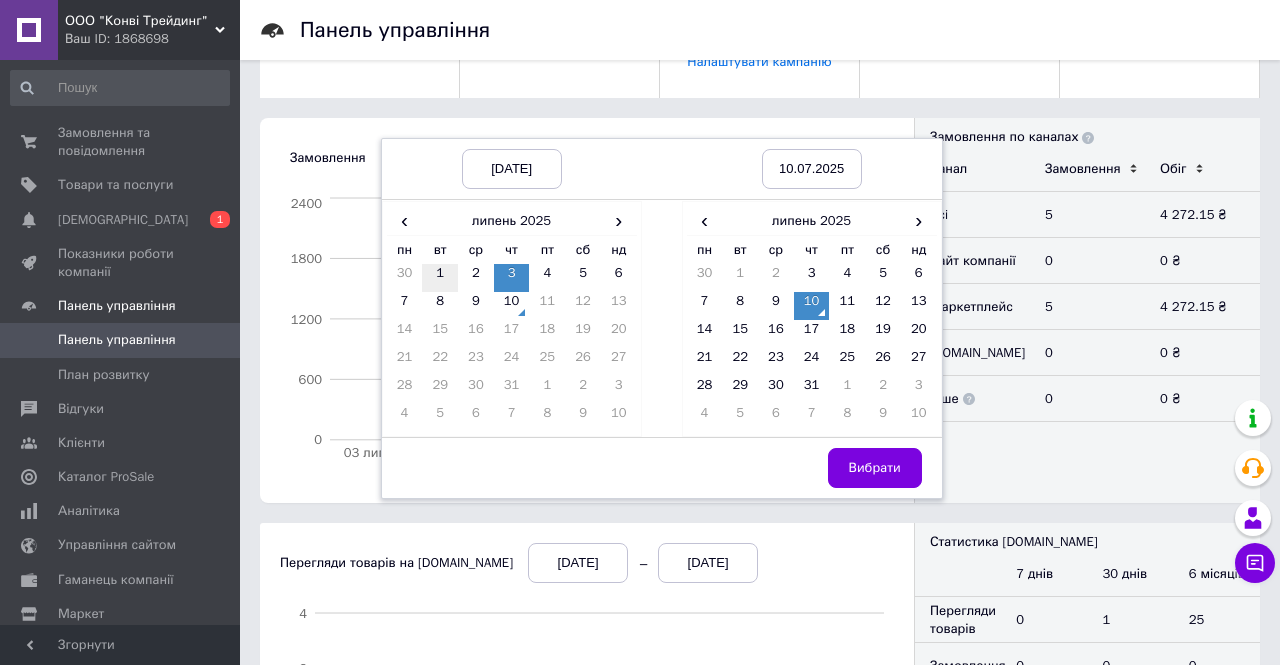 click on "1" at bounding box center [440, 278] 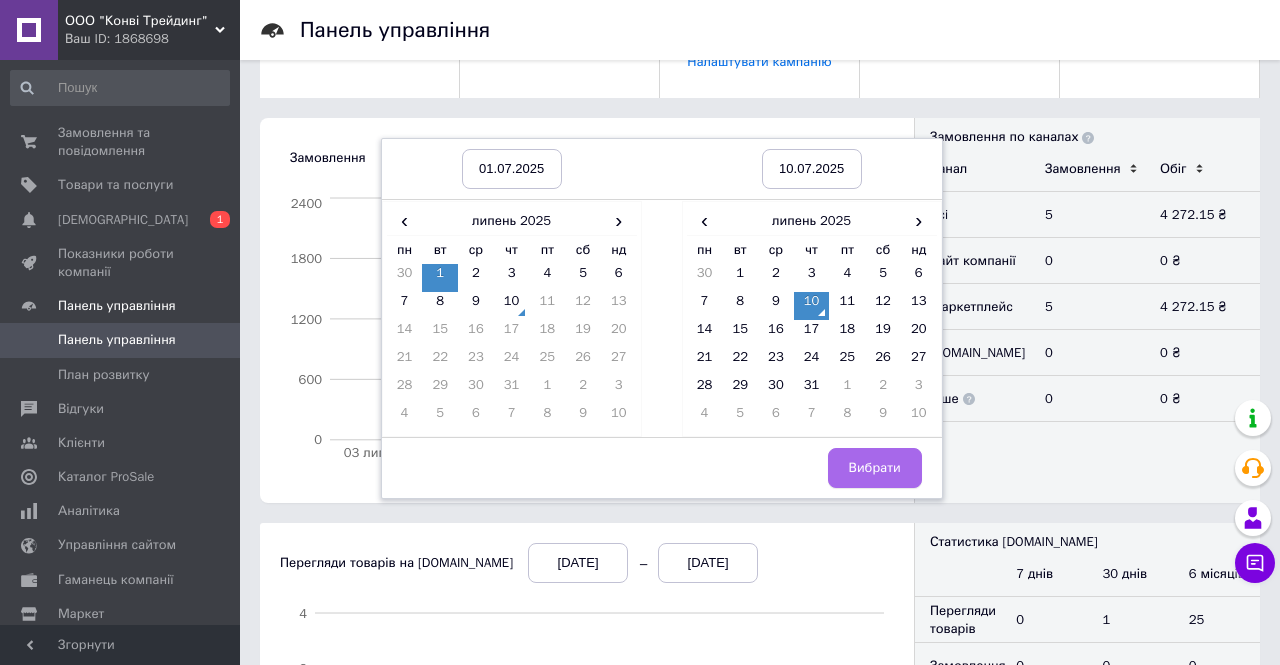 click on "Вибрати" at bounding box center (875, 468) 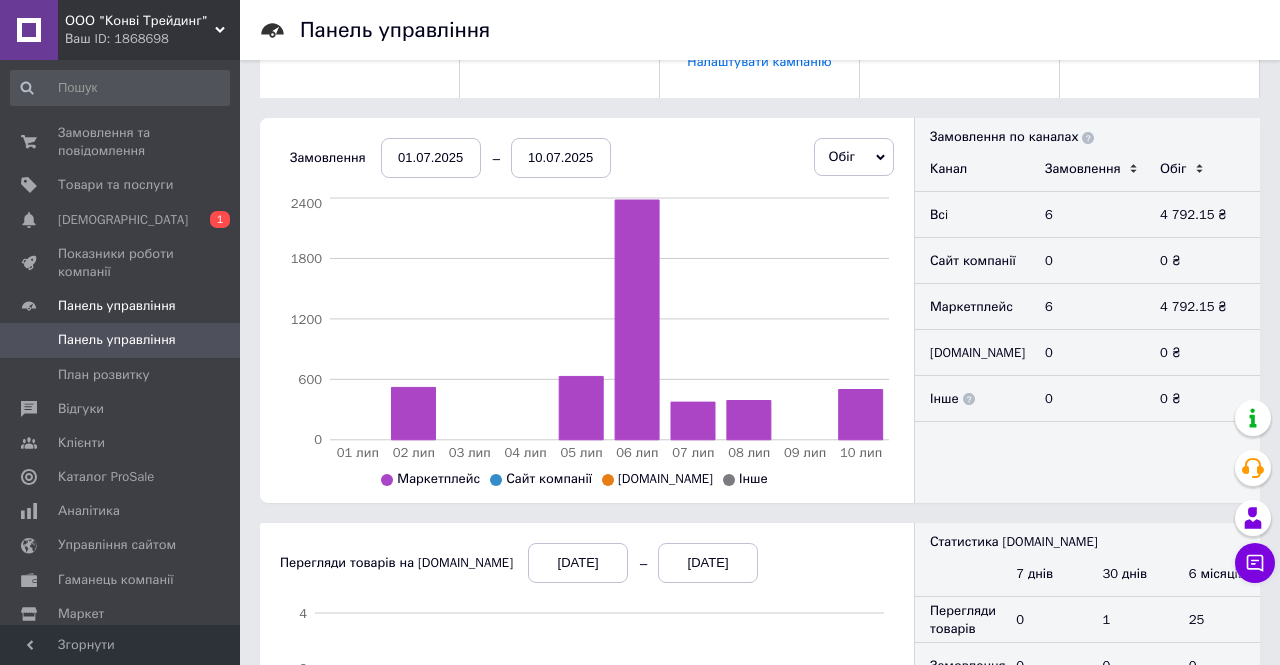 click on "01.07.2025" at bounding box center [431, 158] 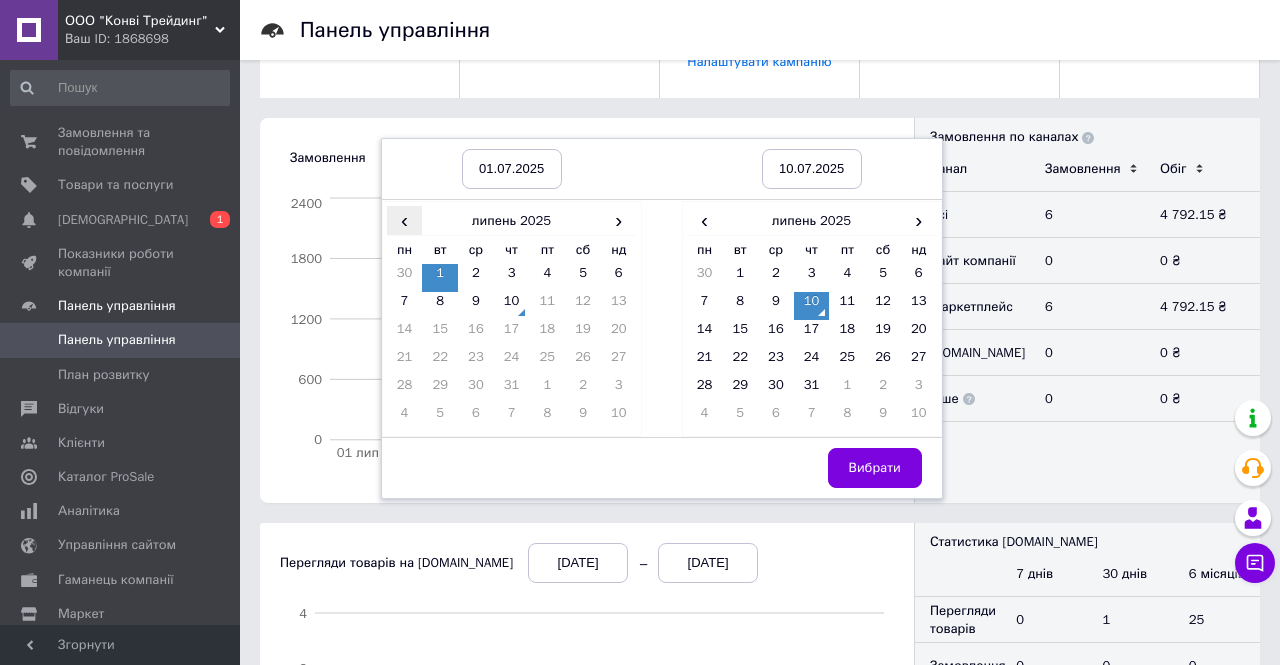 click on "‹" at bounding box center [405, 220] 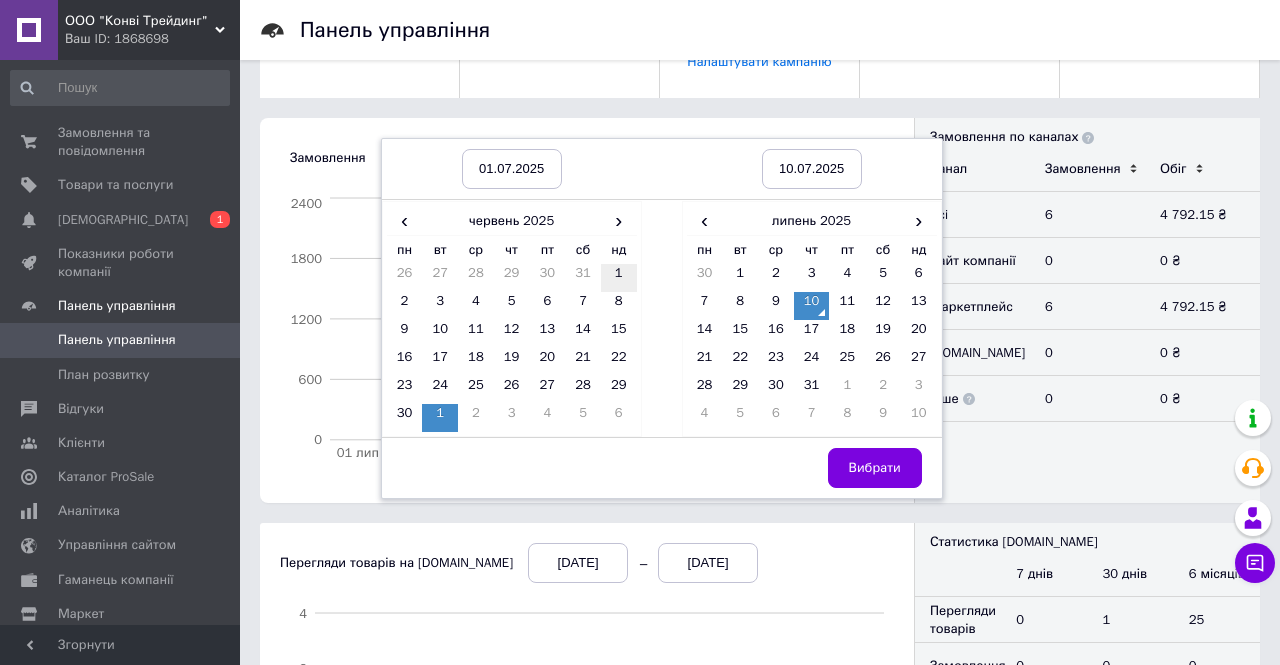 click on "1" at bounding box center [619, 278] 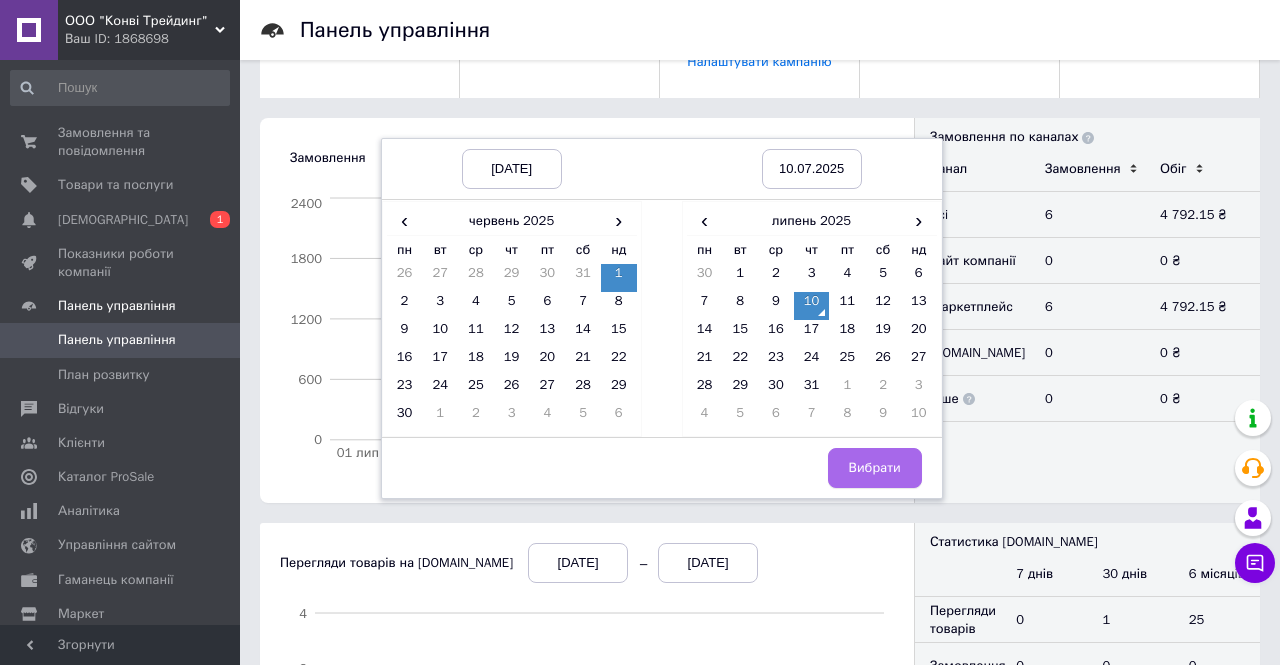 click on "Вибрати" at bounding box center [875, 468] 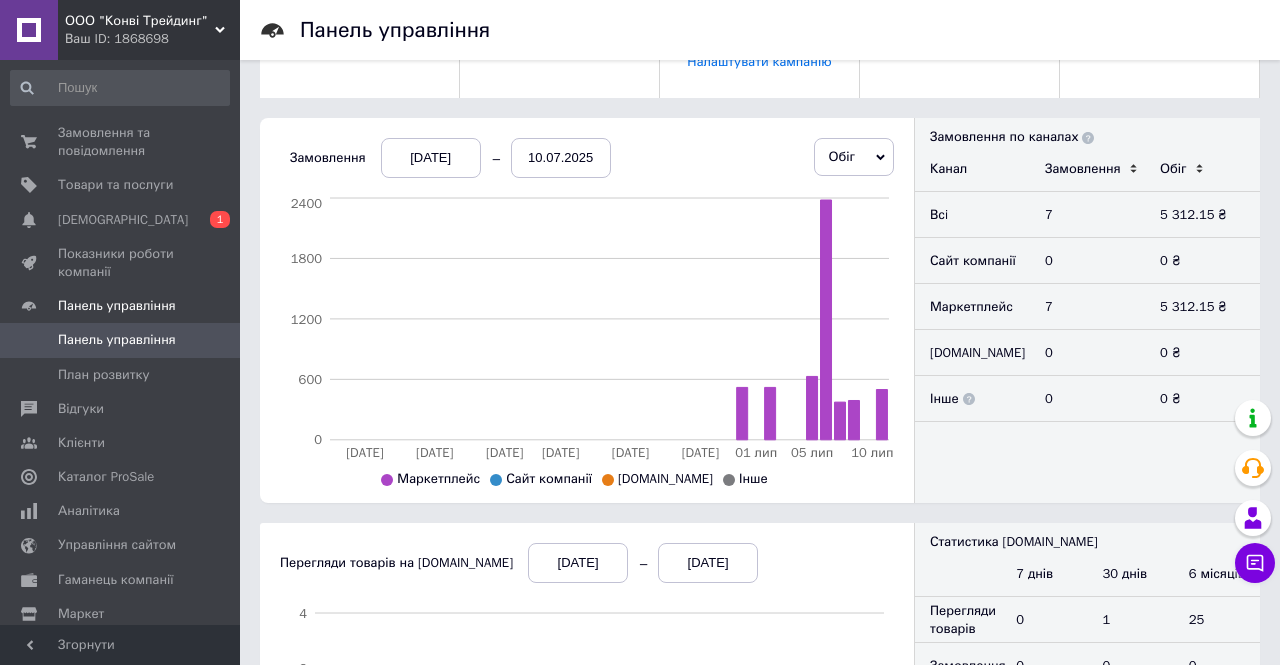 click on "[DATE]" at bounding box center (431, 158) 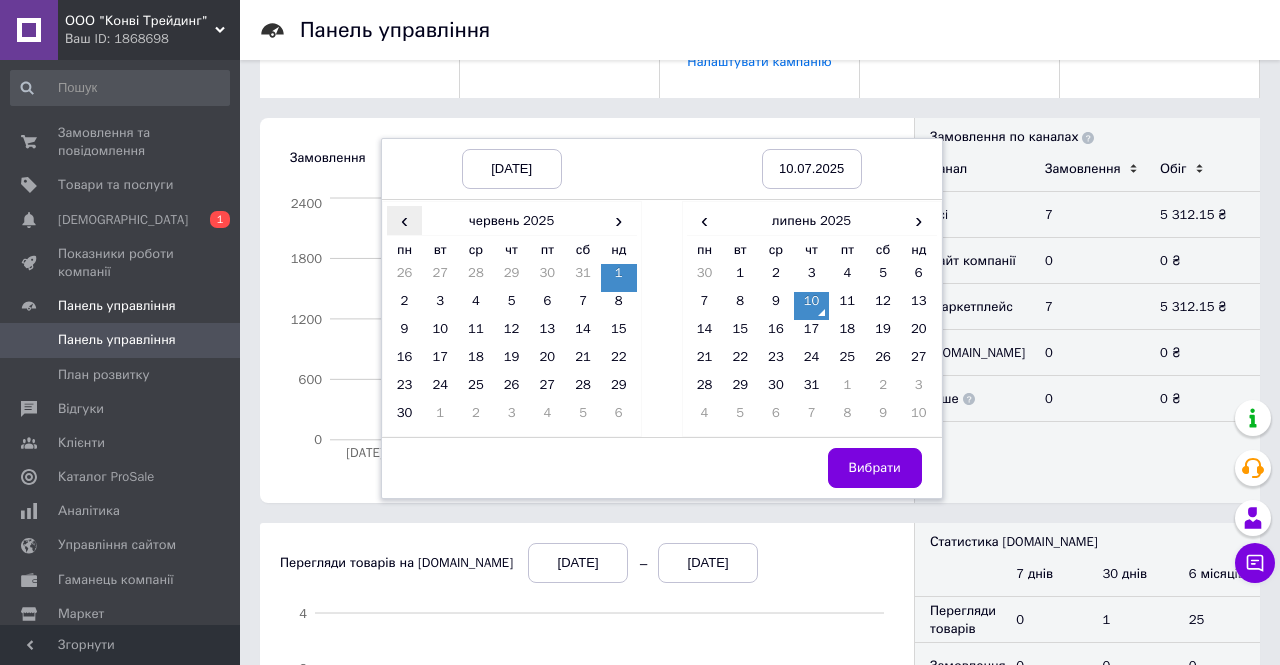 click on "‹" at bounding box center [405, 220] 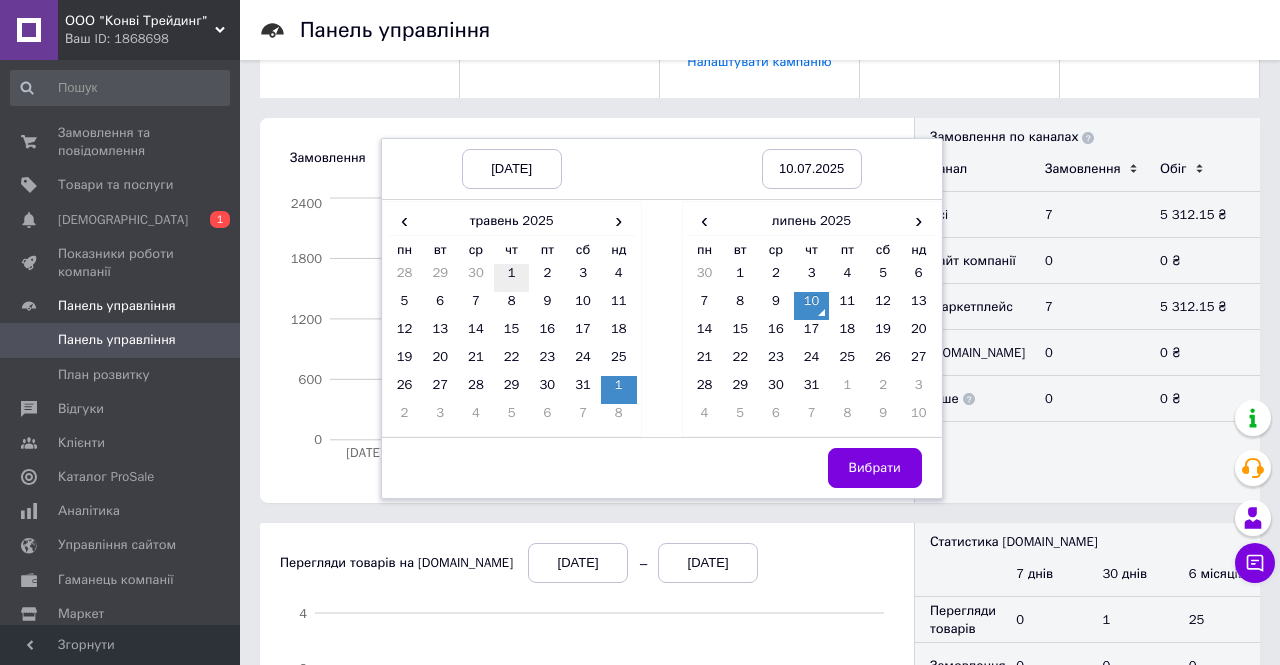 click on "1" at bounding box center (512, 278) 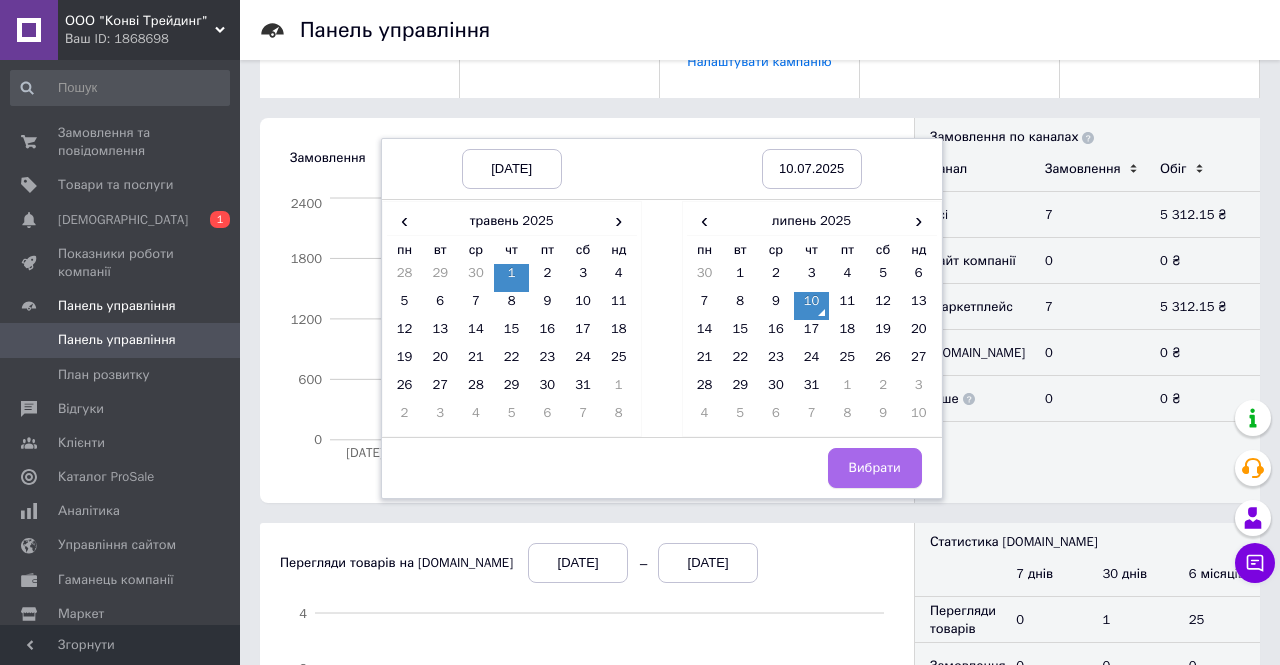 click on "Вибрати" at bounding box center [875, 468] 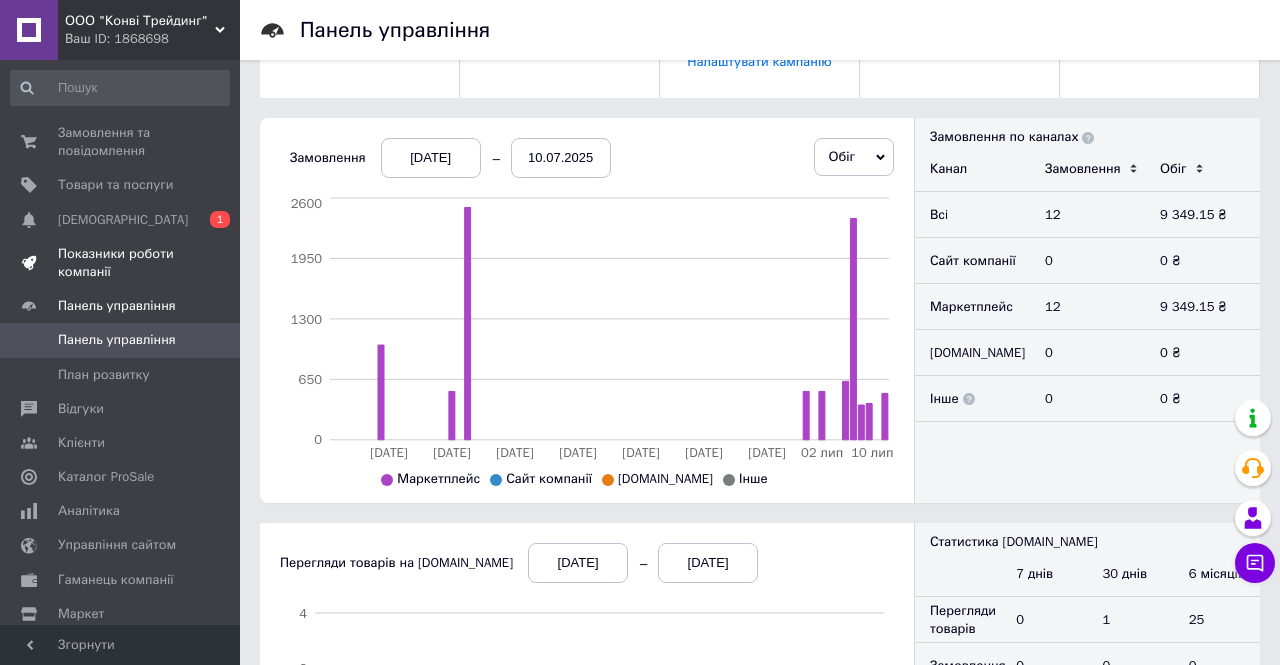 click on "Показники роботи компанії" at bounding box center [121, 263] 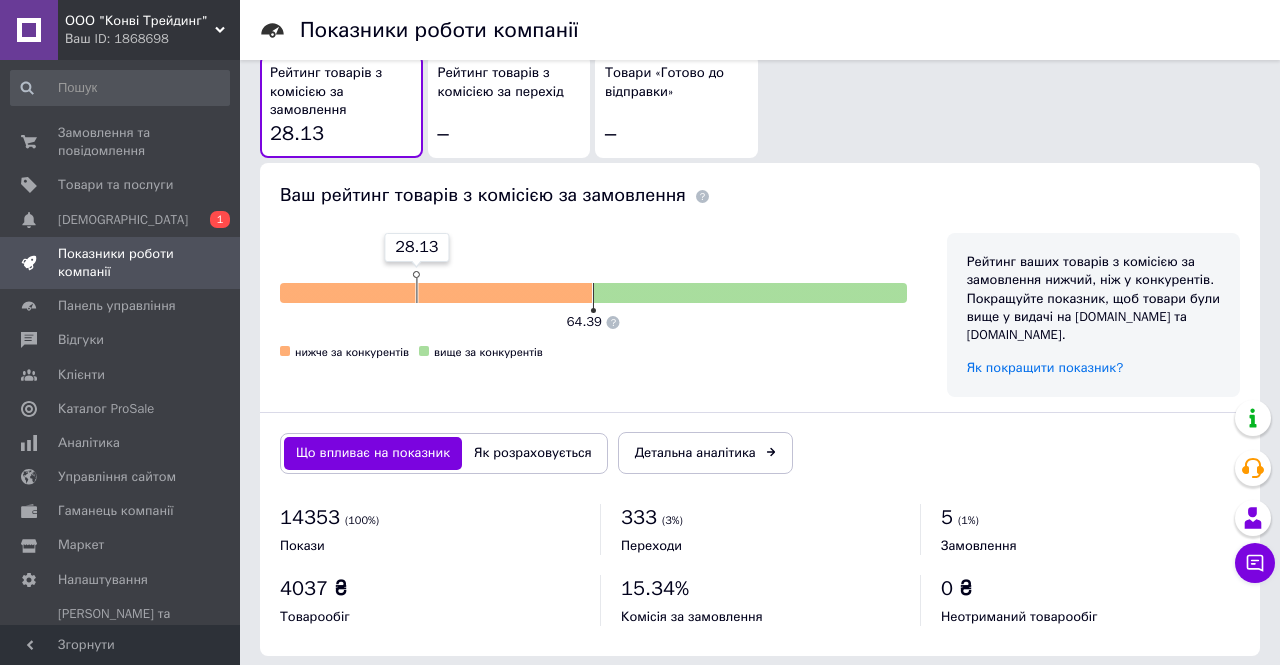 scroll, scrollTop: 1229, scrollLeft: 0, axis: vertical 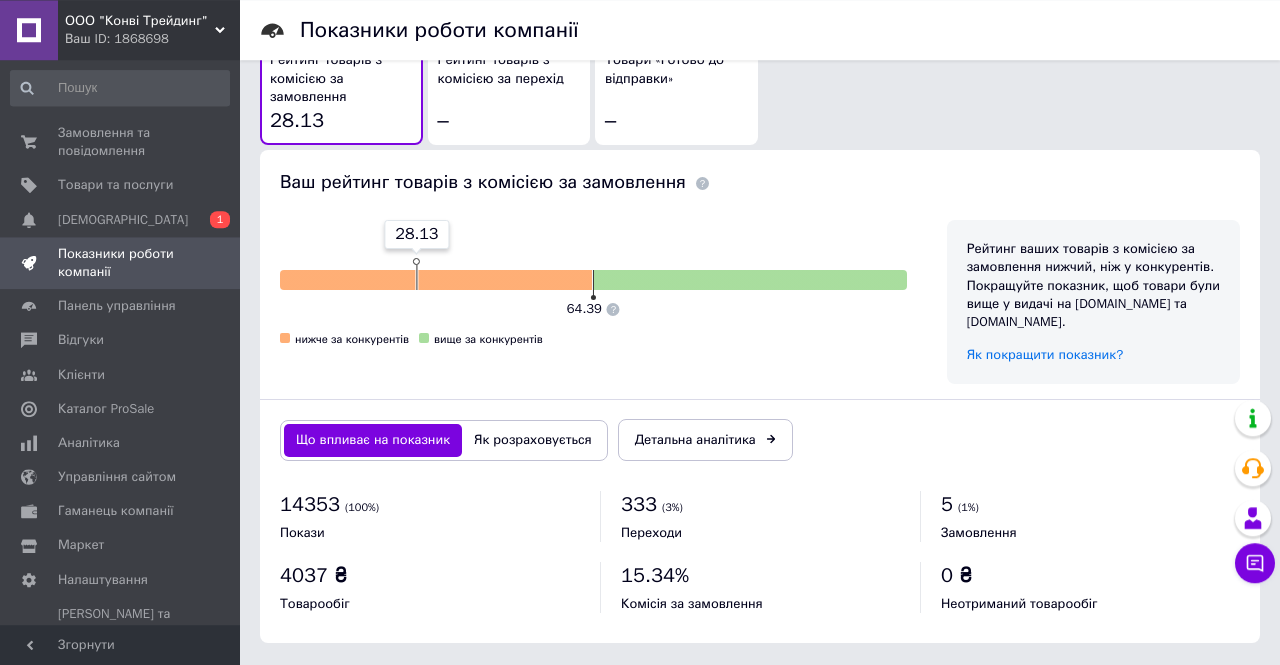click on "Як розраховується" at bounding box center [533, 440] 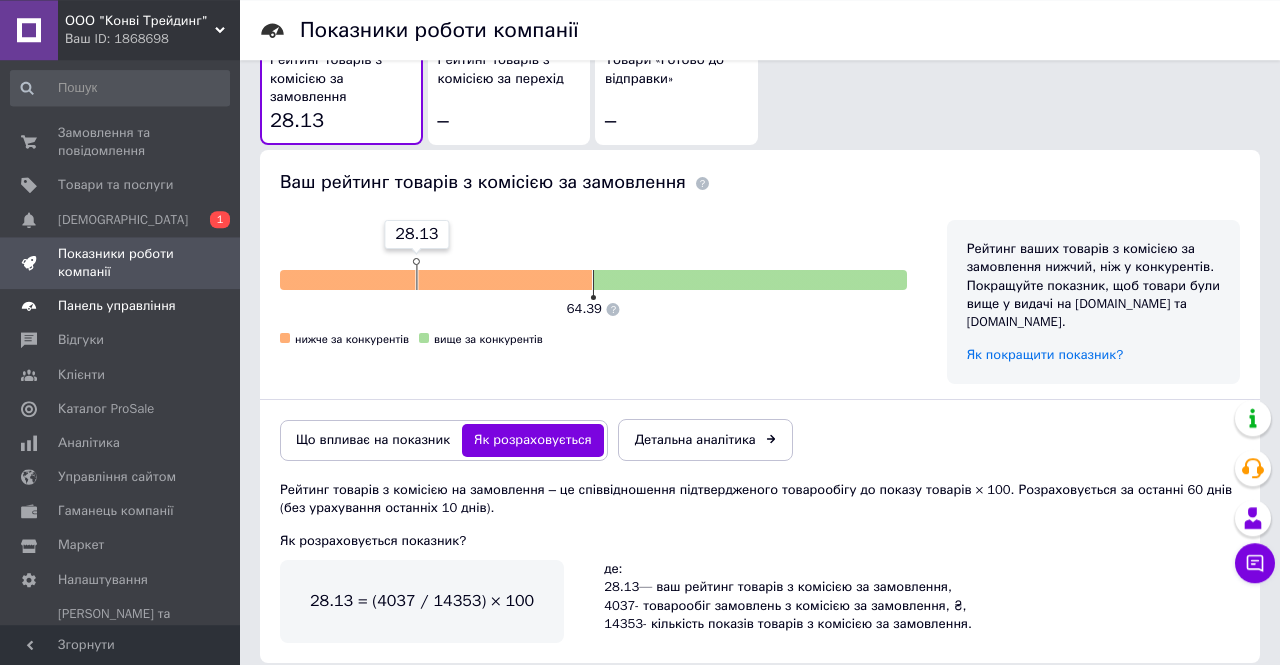click on "Панель управління" at bounding box center [117, 306] 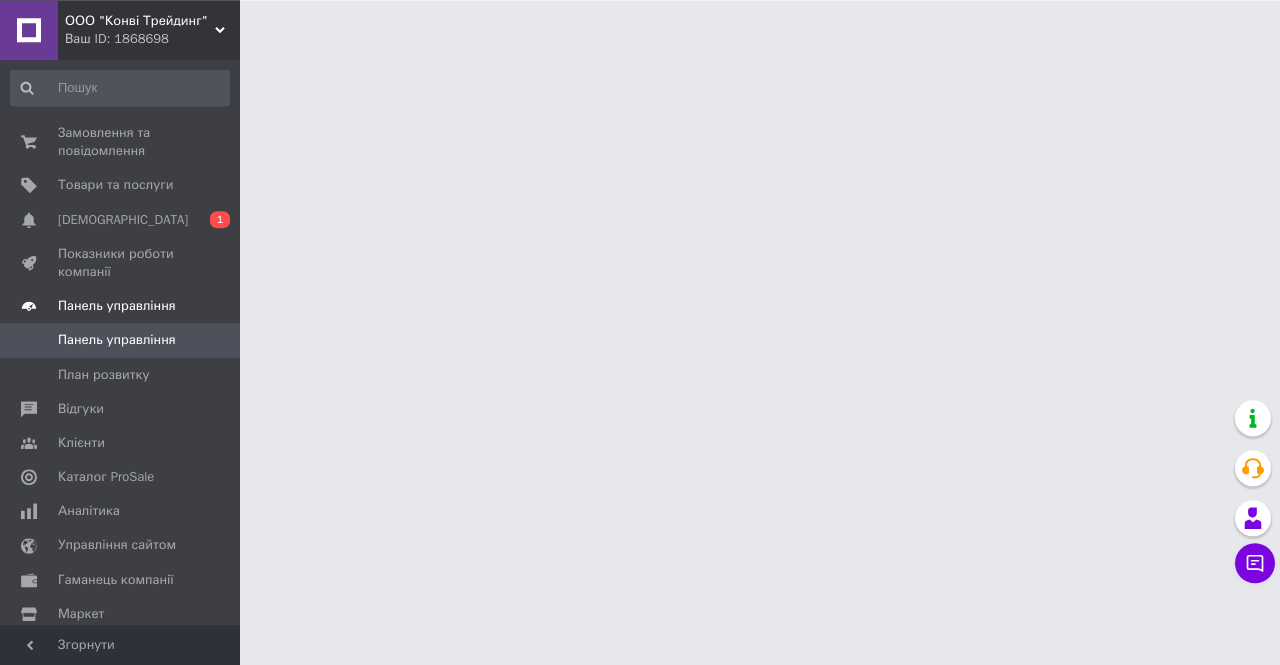 scroll, scrollTop: 0, scrollLeft: 0, axis: both 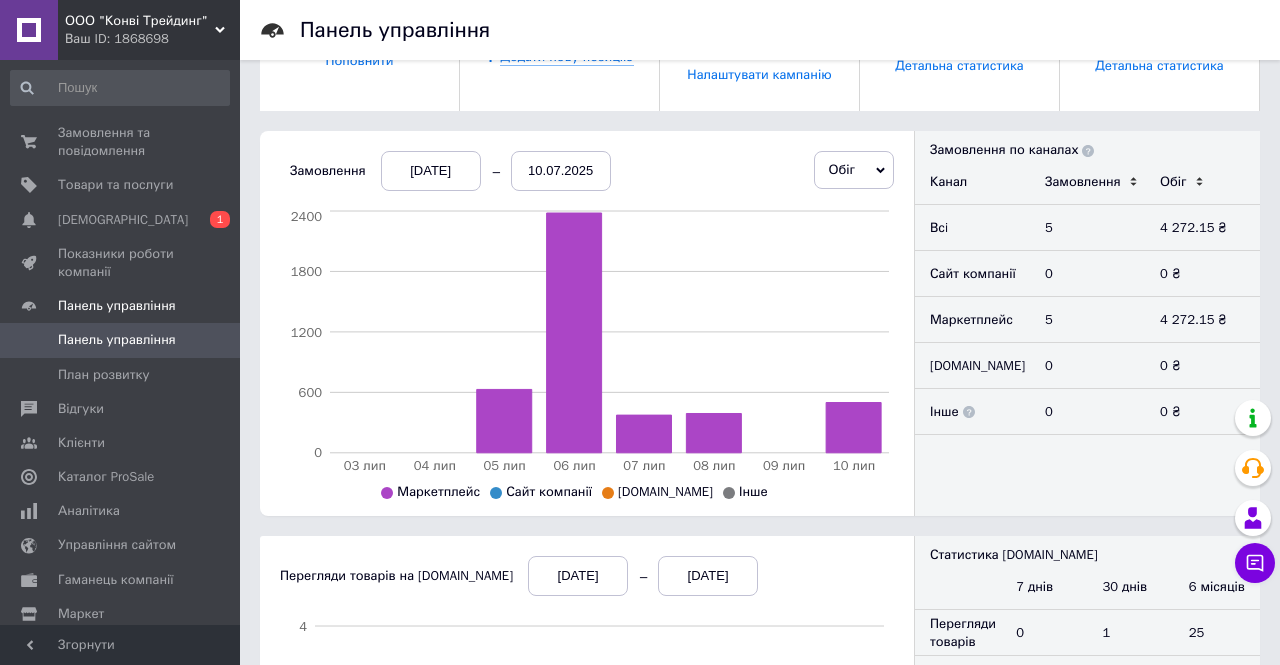 click on "[DATE]" at bounding box center [431, 171] 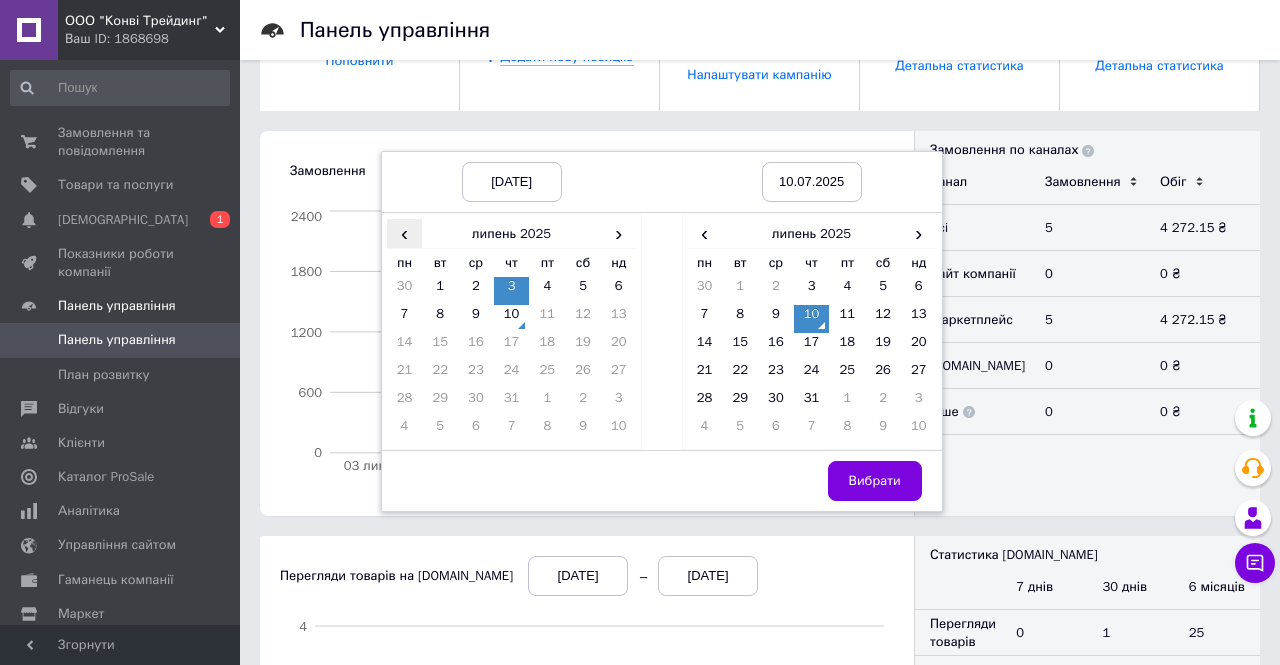click on "‹" at bounding box center [405, 233] 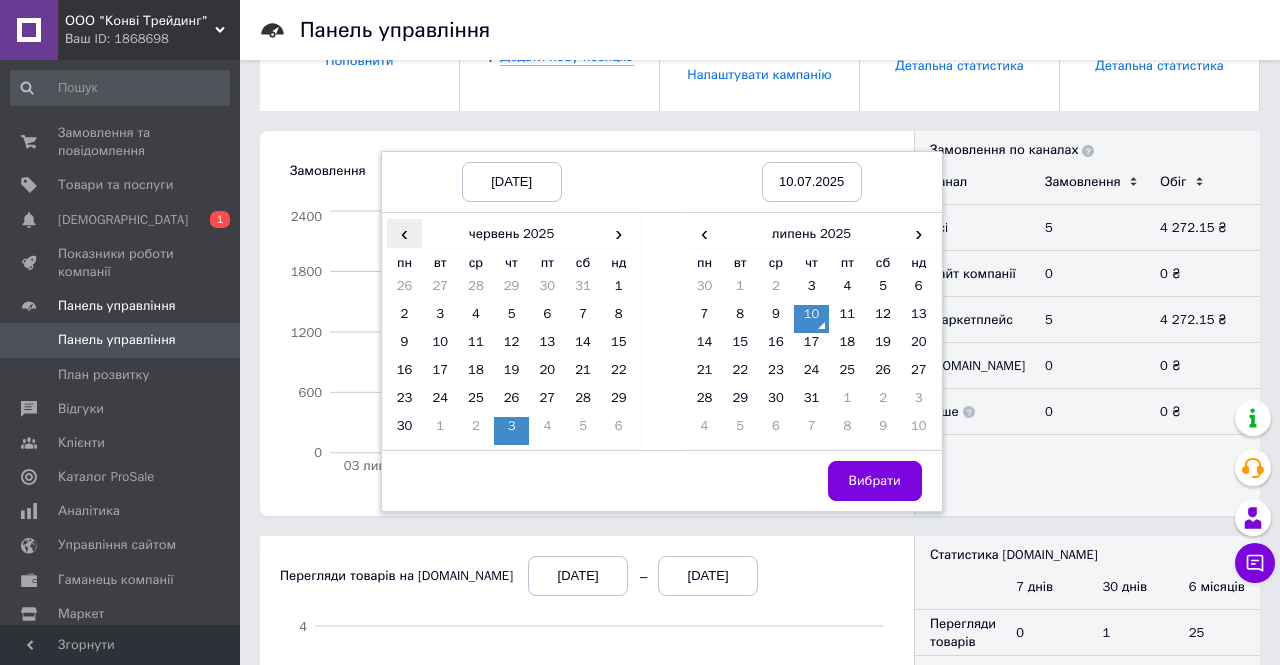 click on "‹" at bounding box center (405, 233) 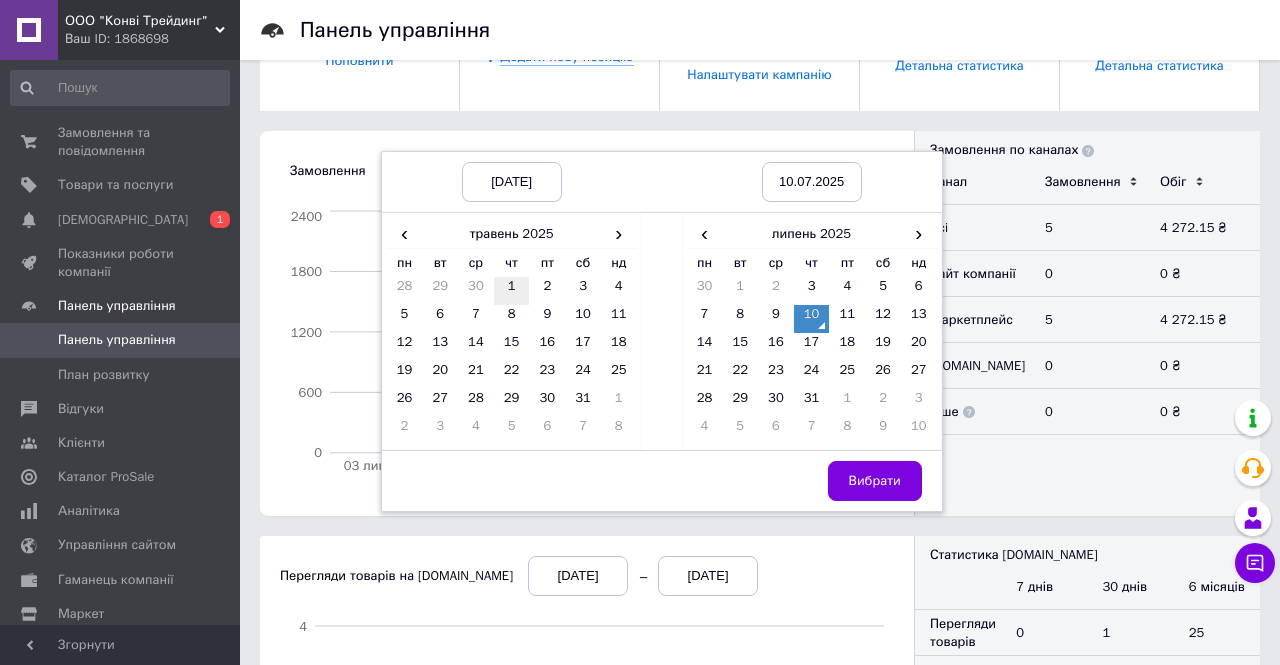 click on "1" at bounding box center (512, 291) 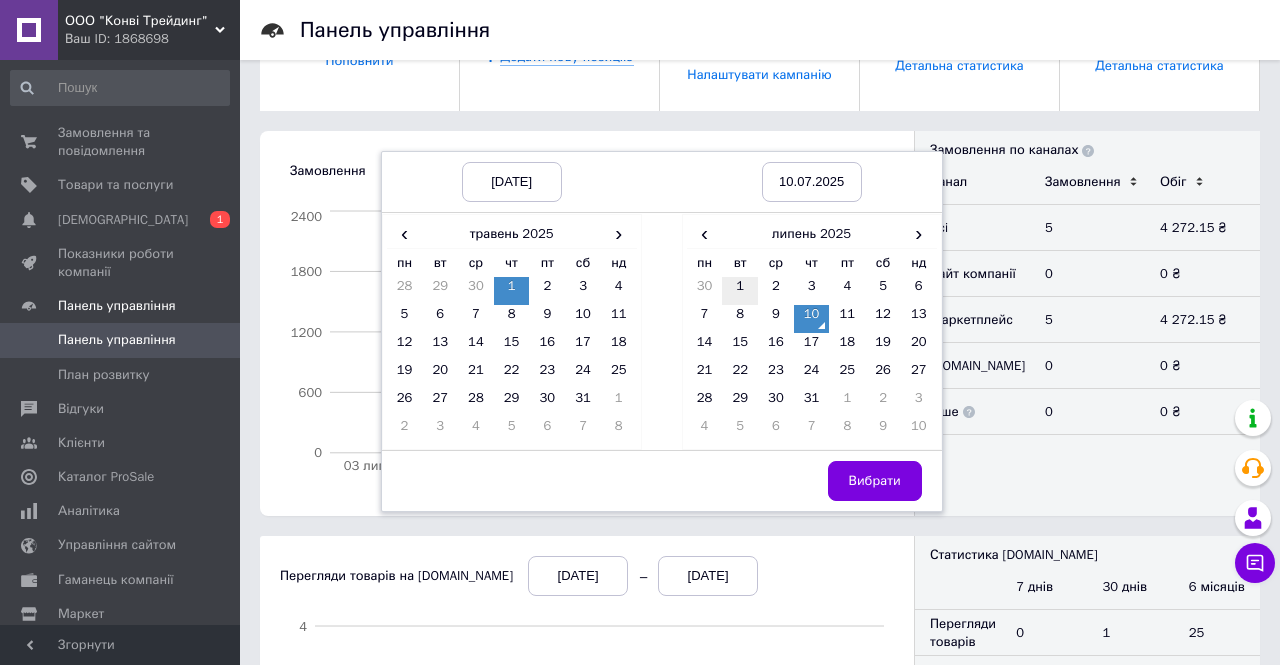 click on "1" at bounding box center [740, 291] 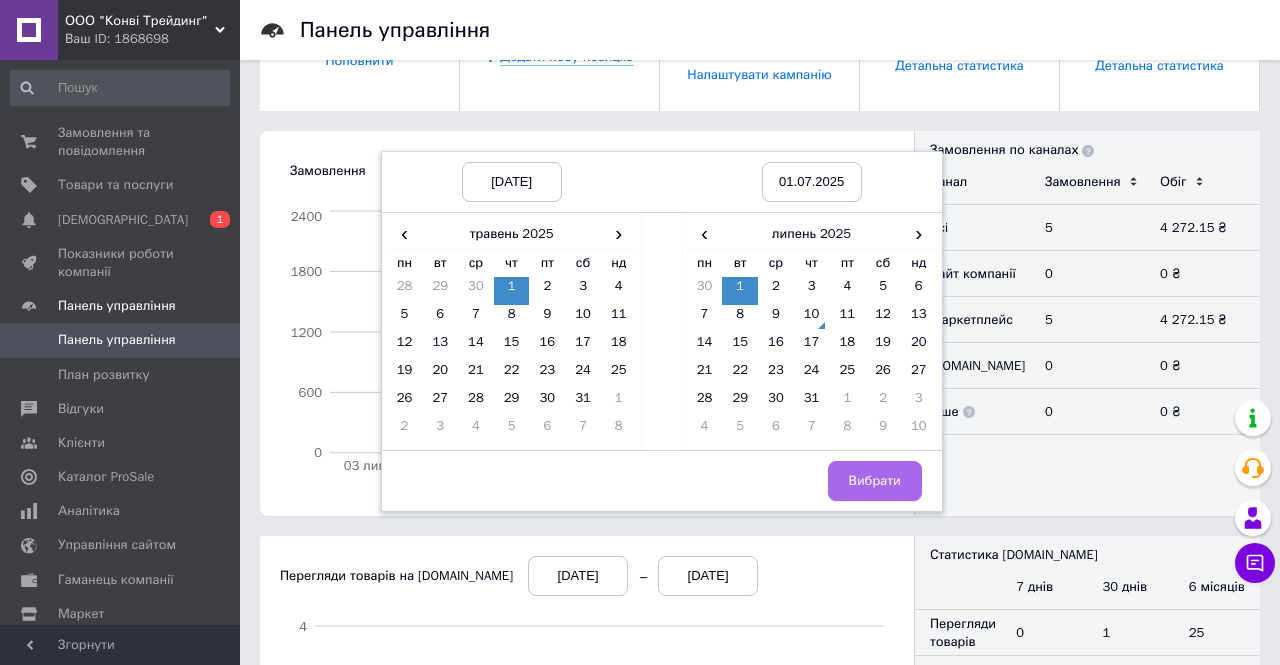 click on "Вибрати" at bounding box center [875, 481] 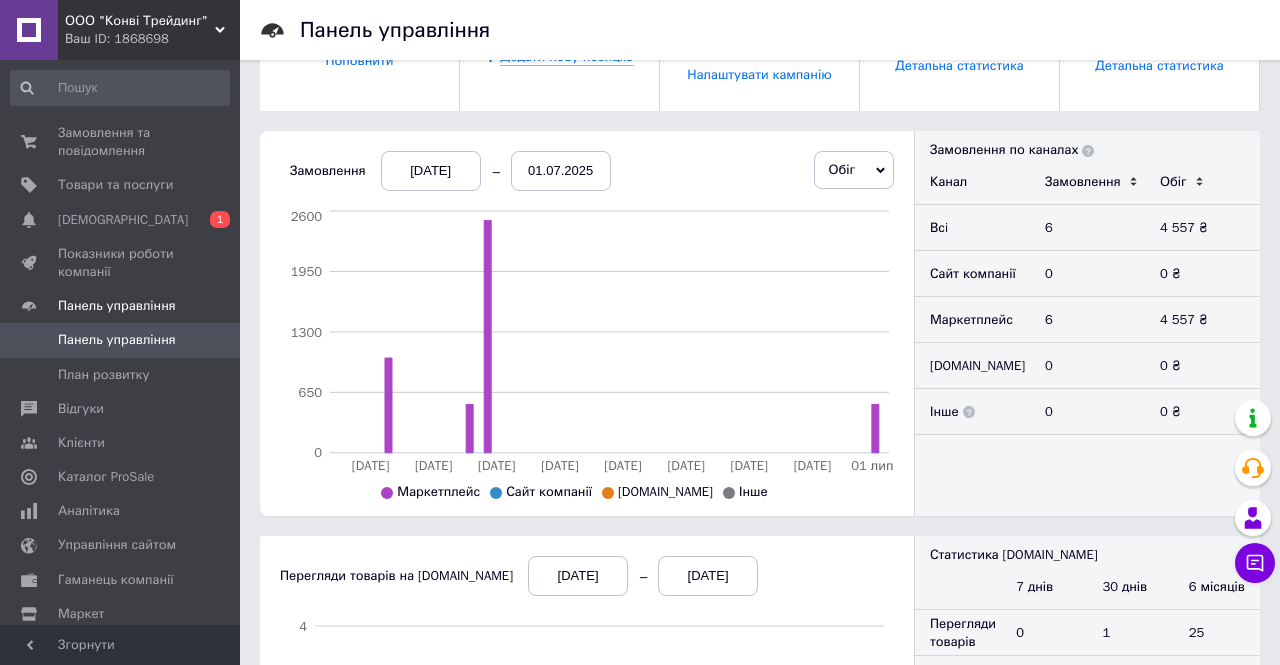 click on "01.07.2025" at bounding box center [561, 171] 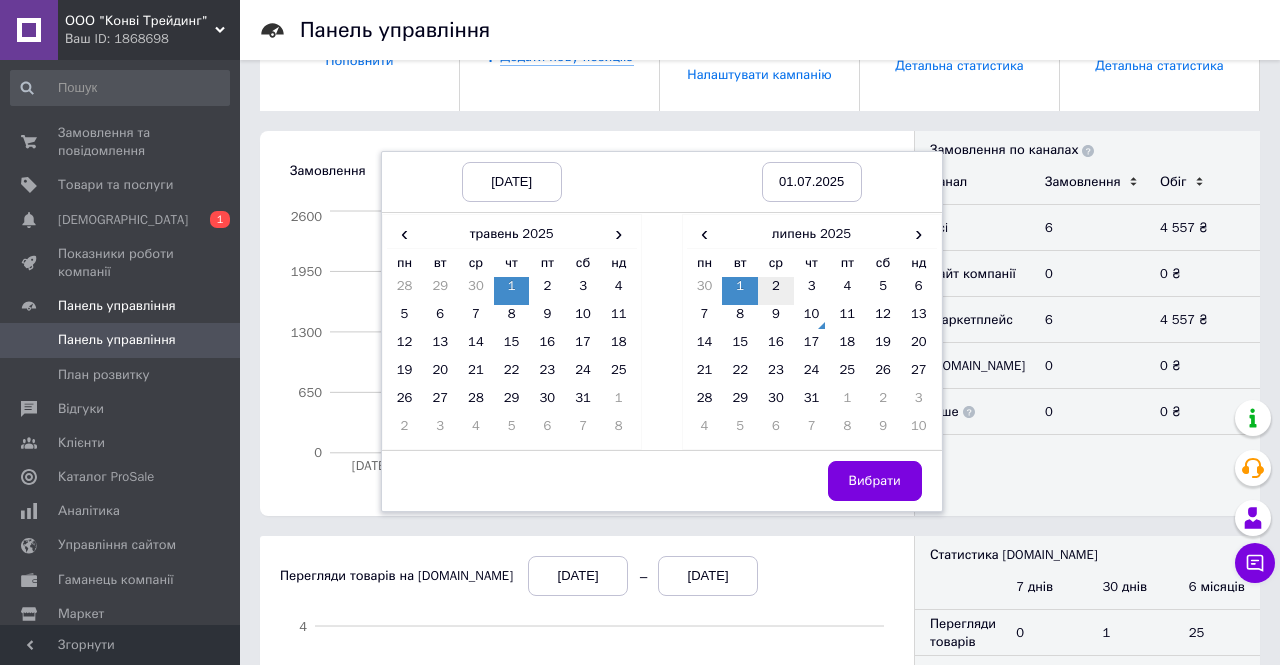 click on "2" at bounding box center [776, 291] 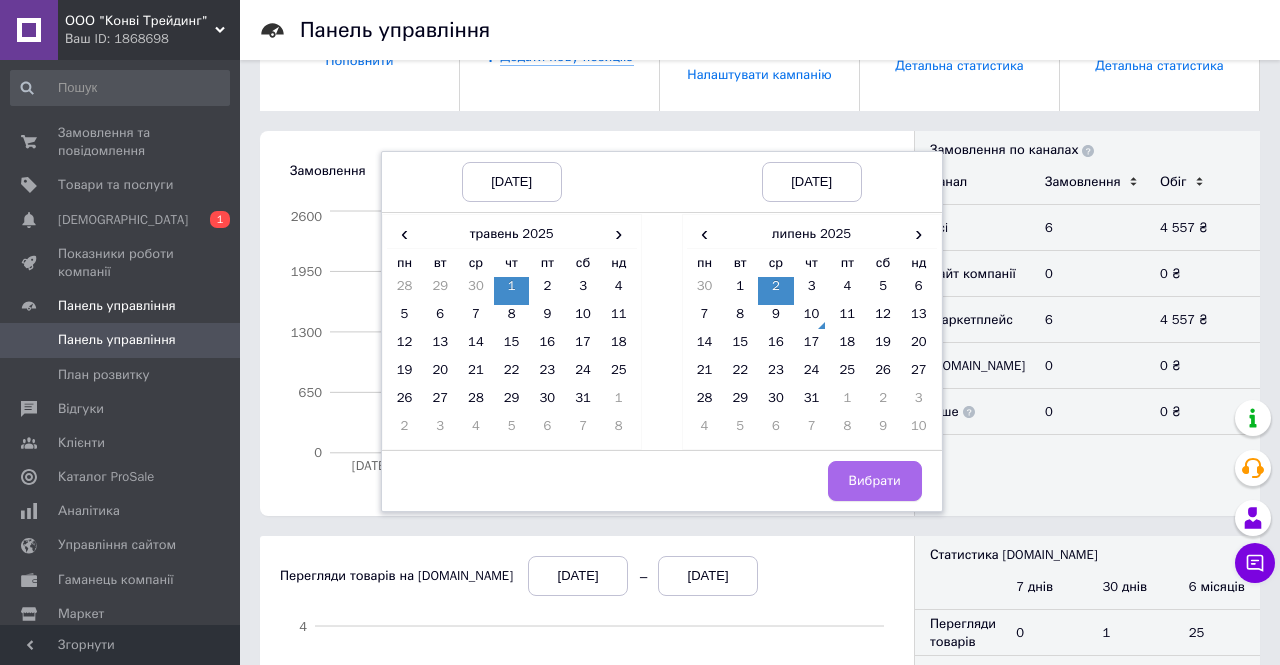 click on "Вибрати" at bounding box center [875, 481] 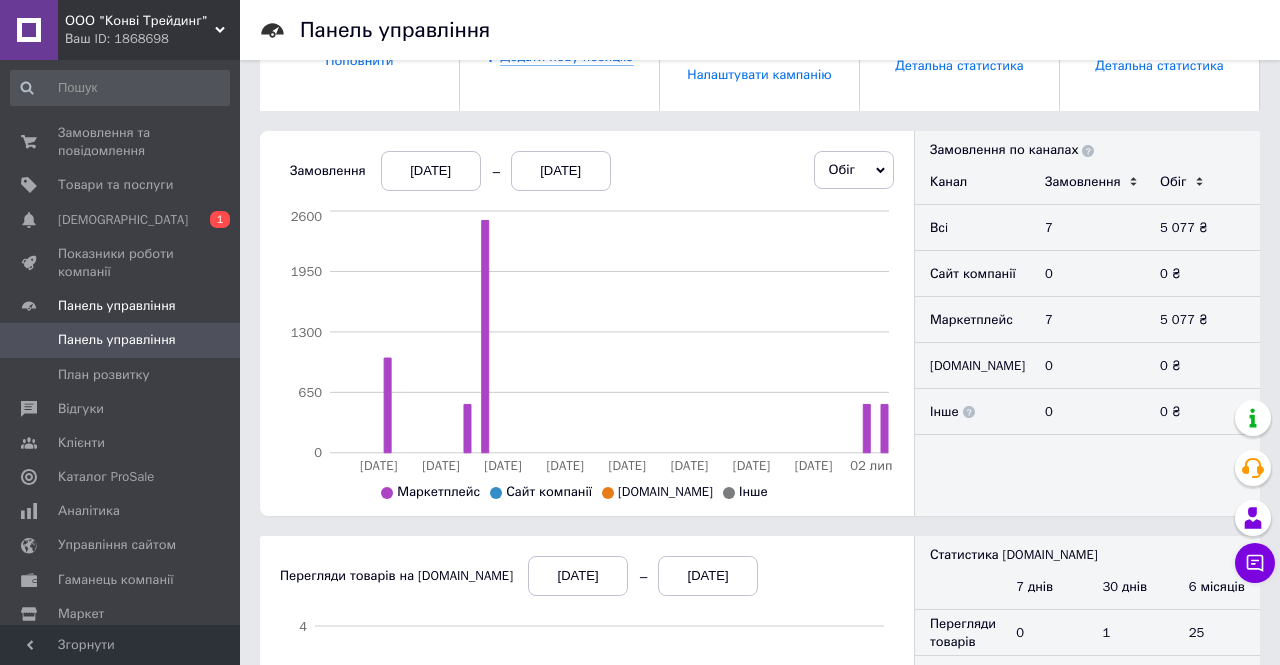 click on "[DATE]" at bounding box center (561, 171) 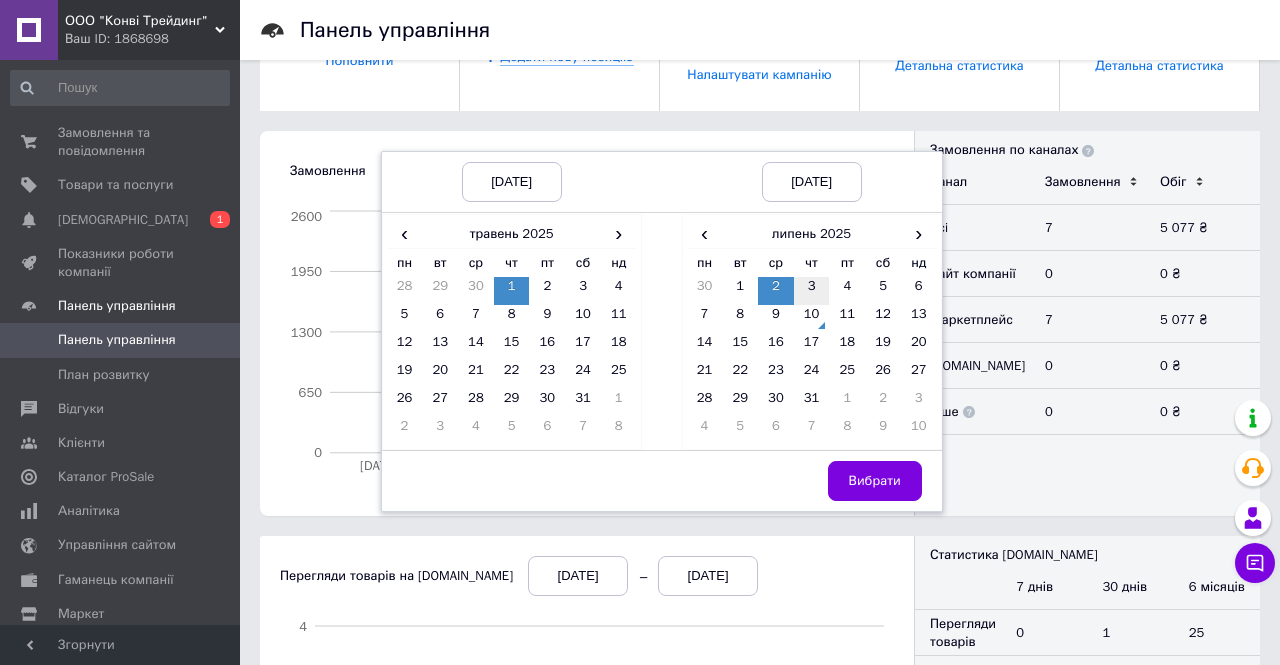 click on "3" at bounding box center (812, 291) 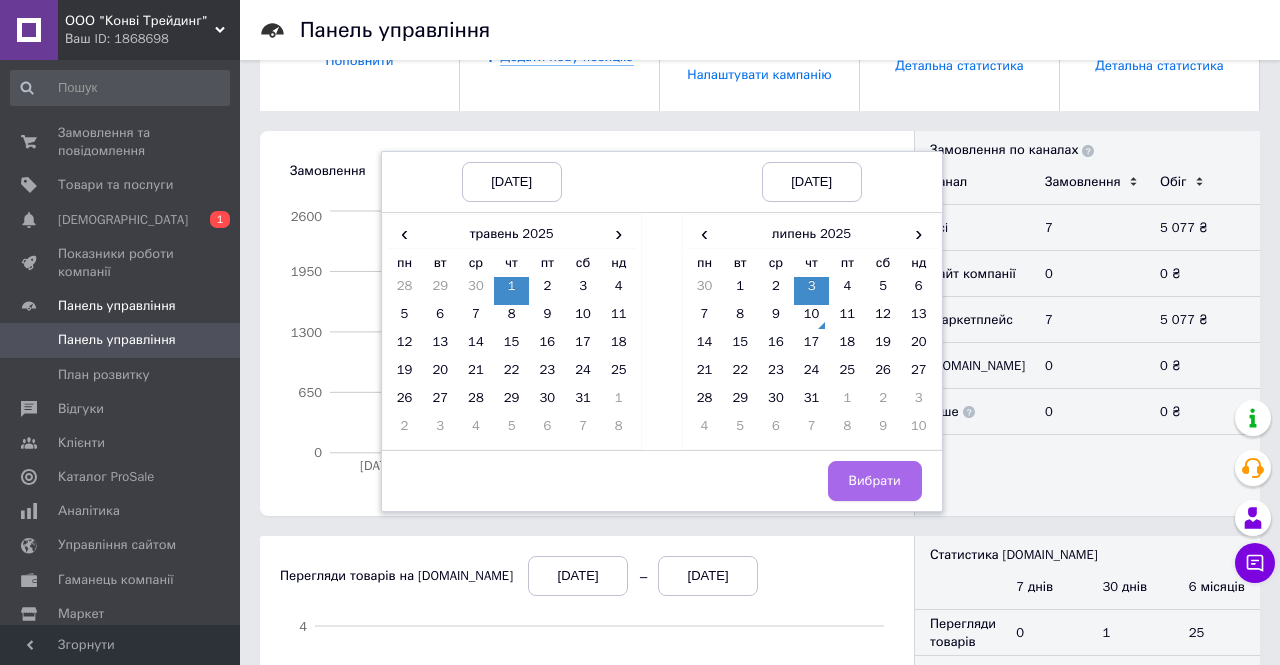 click on "Вибрати" at bounding box center [875, 481] 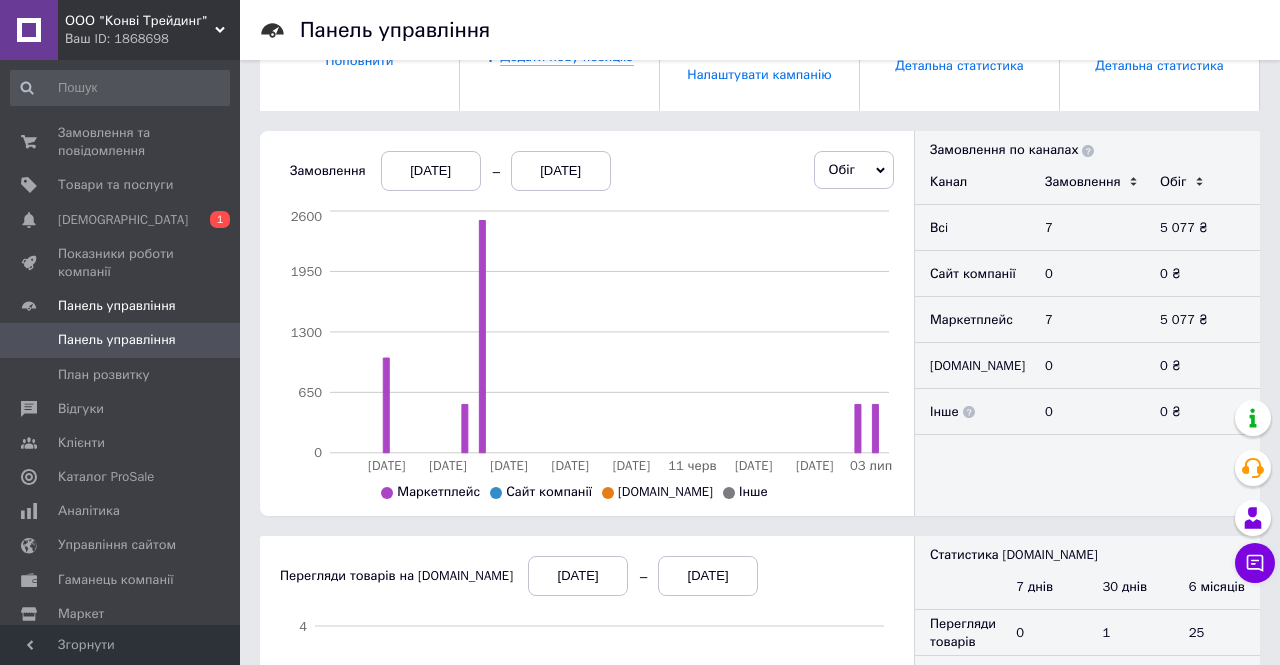 click on "[DATE]" at bounding box center [561, 171] 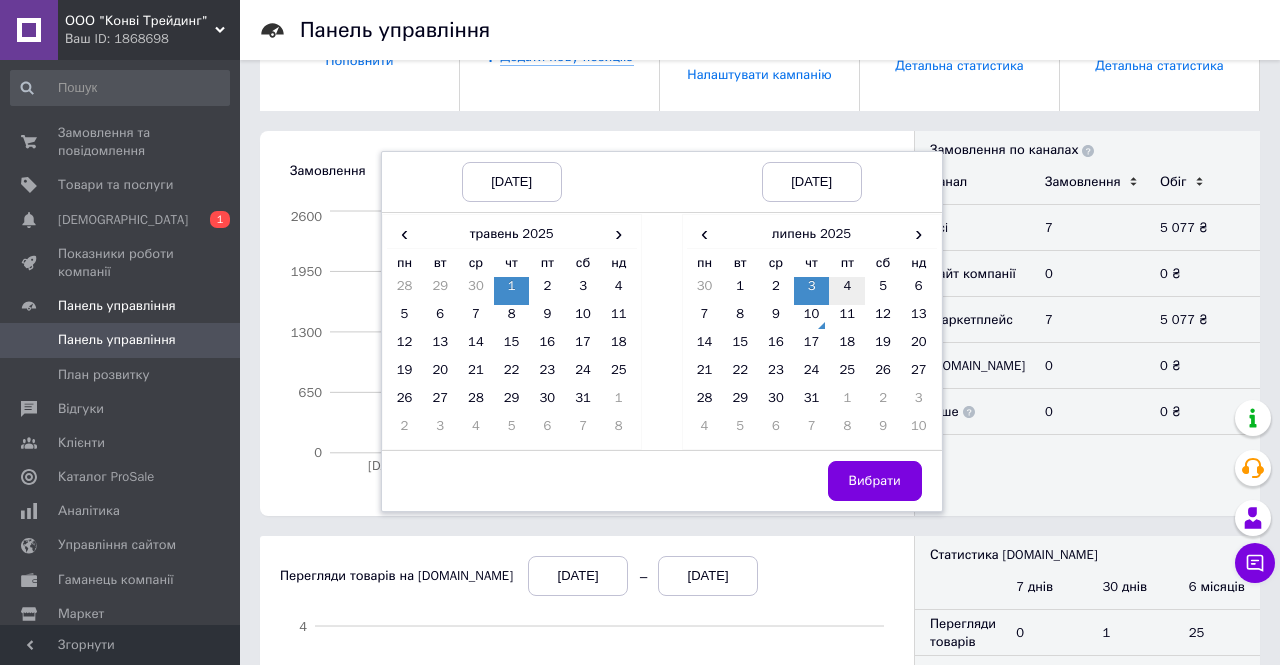 click on "4" at bounding box center [847, 291] 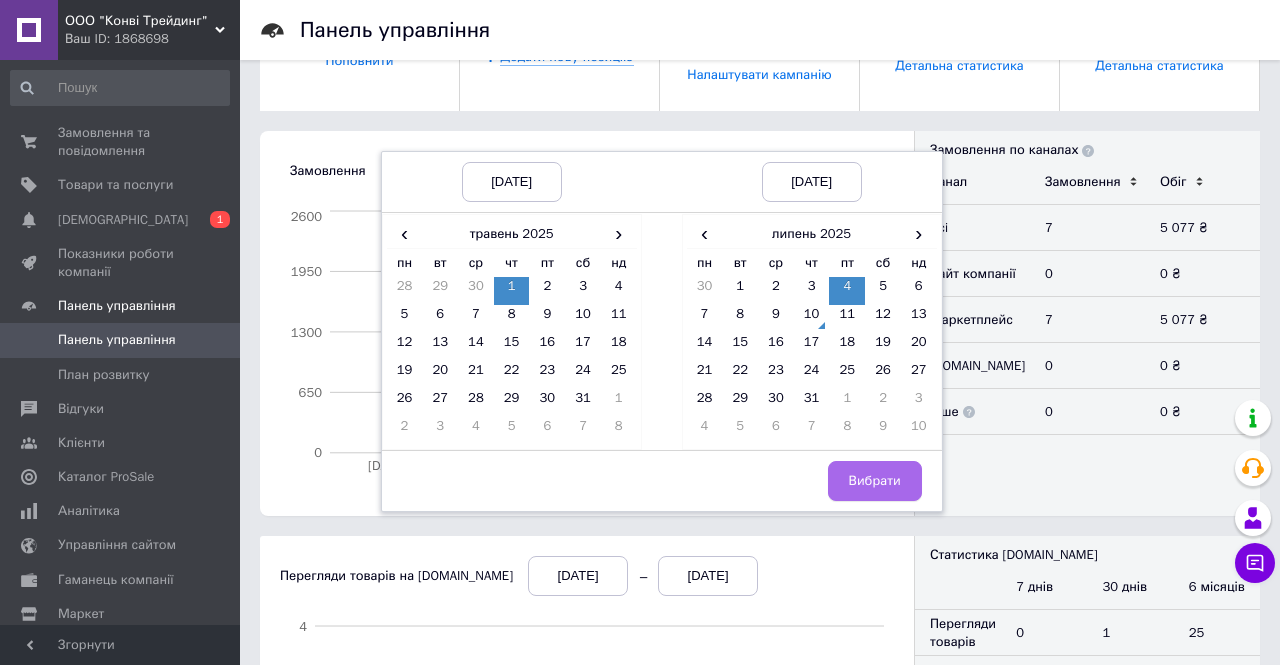click on "Вибрати" at bounding box center (875, 481) 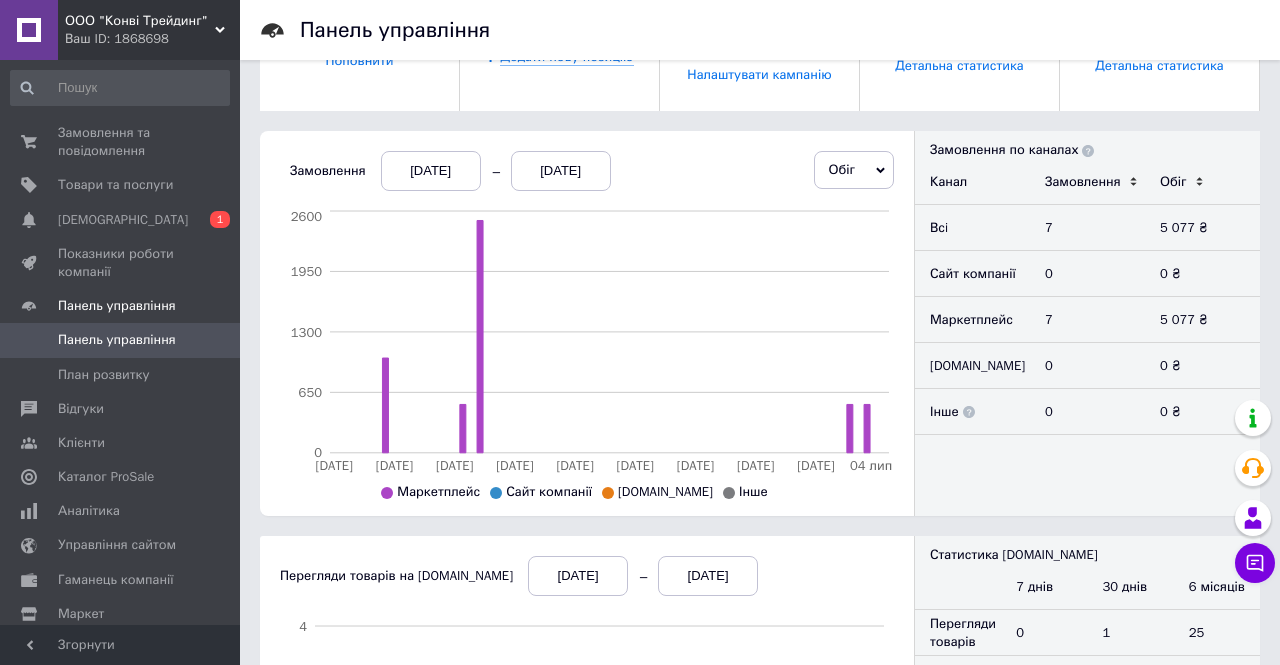 click on "[DATE]" at bounding box center [561, 171] 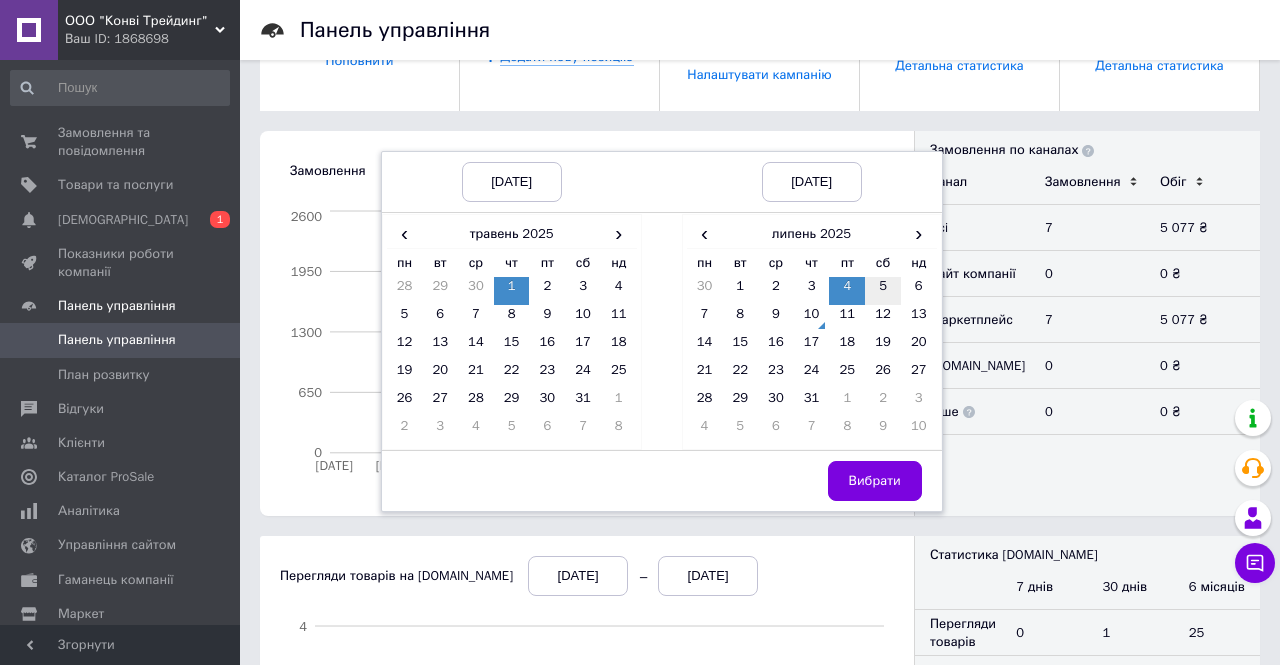 click on "5" at bounding box center [883, 291] 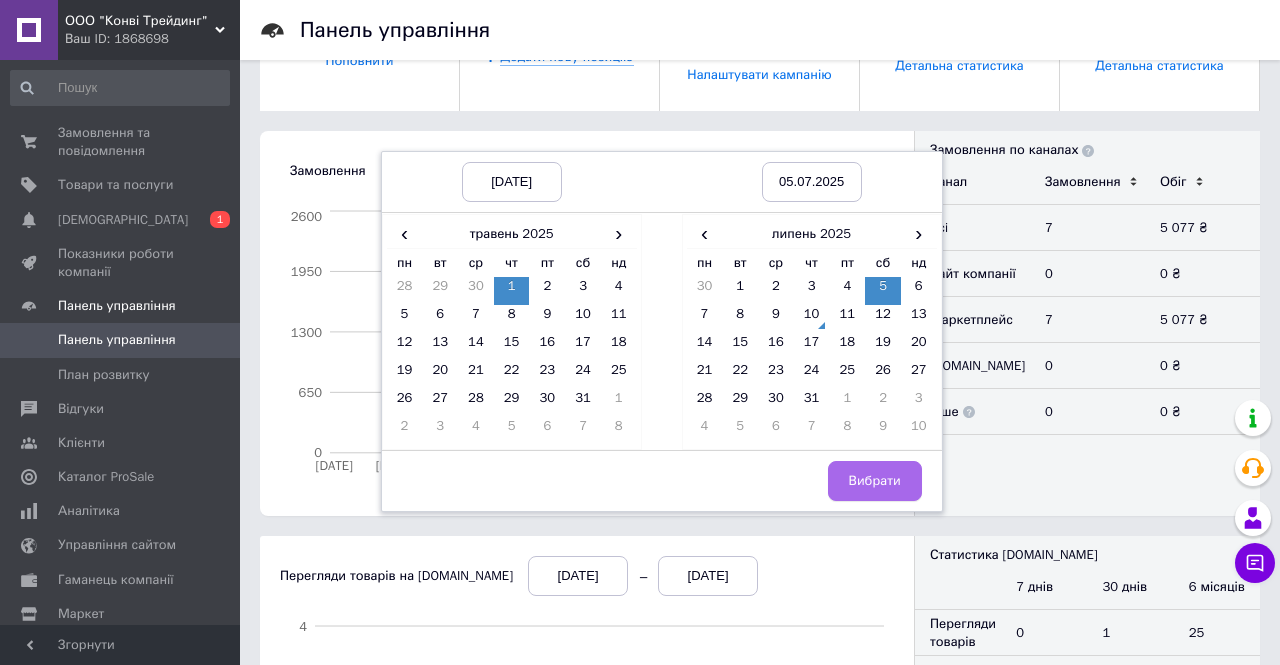 click on "Вибрати" at bounding box center (875, 481) 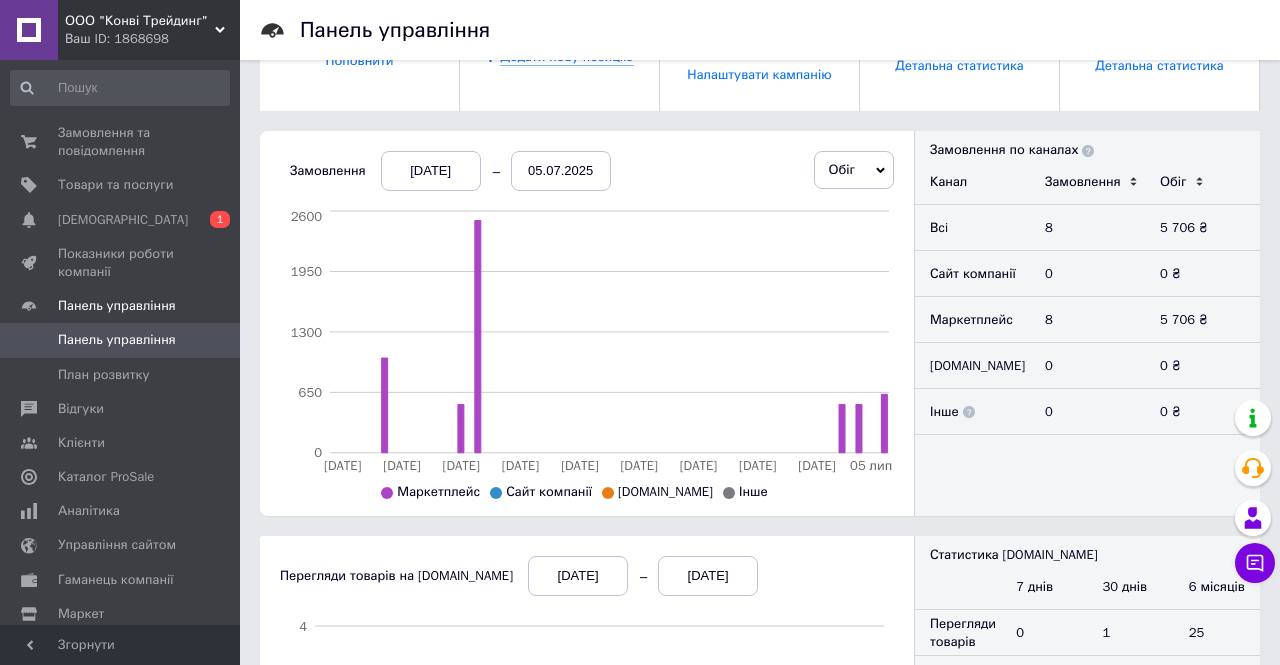 click on "05.07.2025" at bounding box center [561, 171] 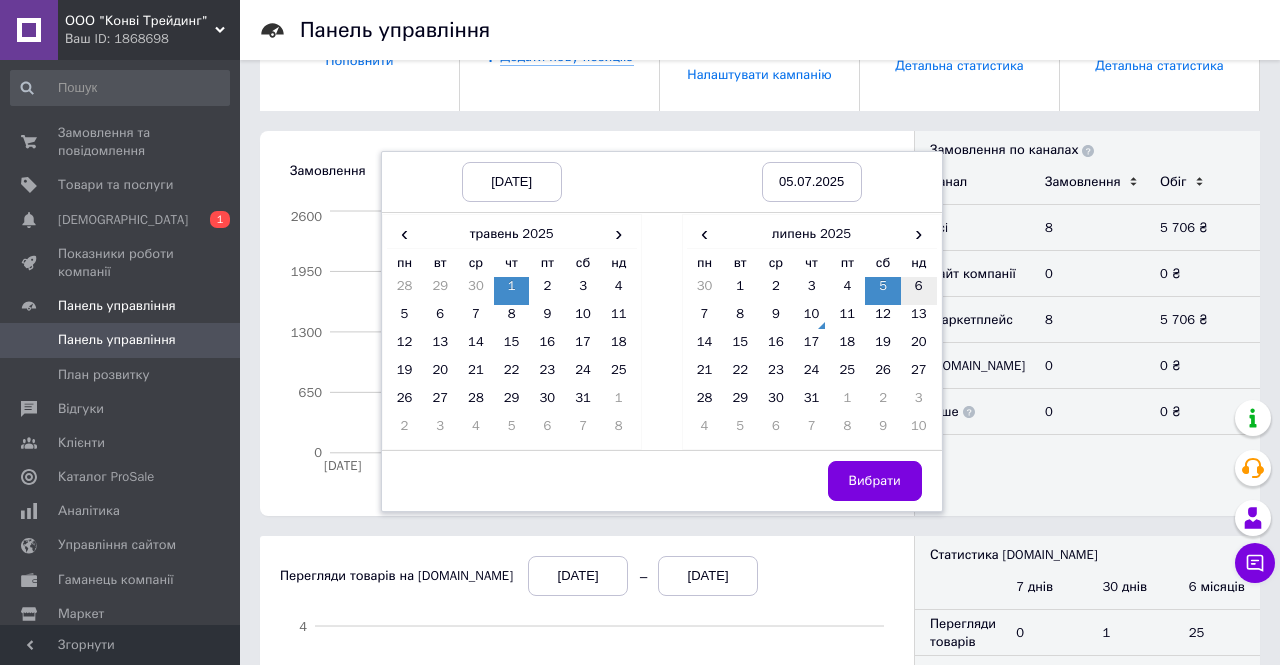 click on "6" at bounding box center (919, 291) 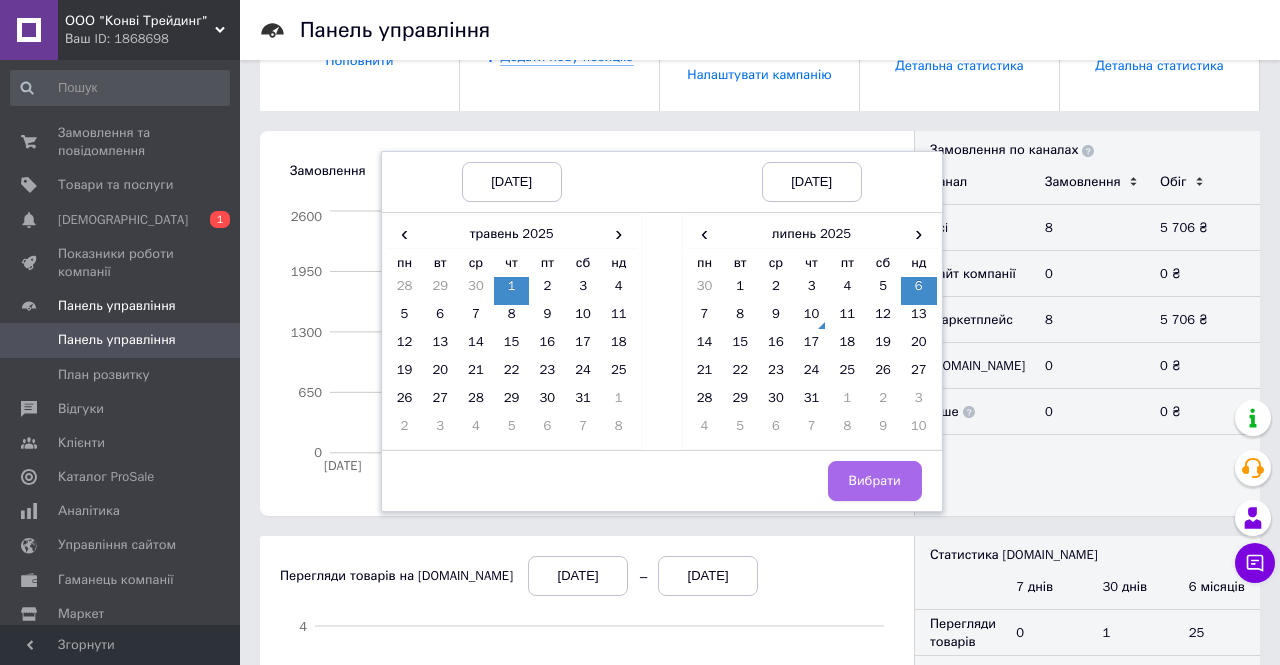 click on "Вибрати" at bounding box center [875, 481] 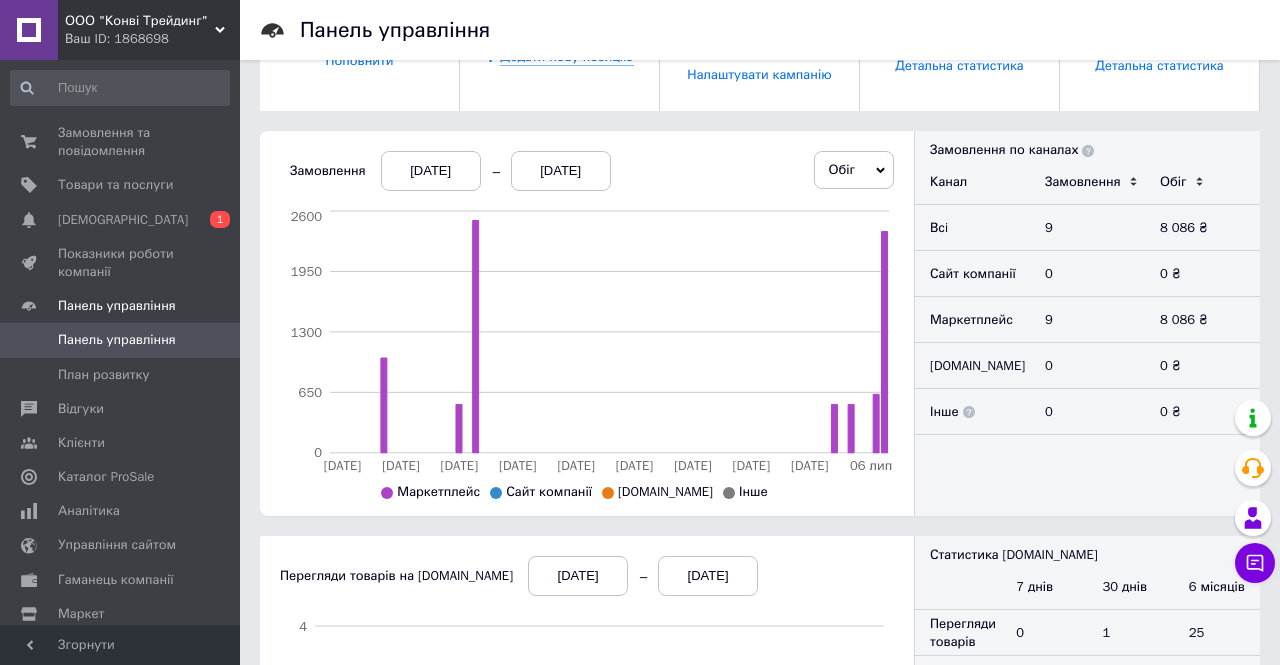 click on "[DATE]" at bounding box center [561, 171] 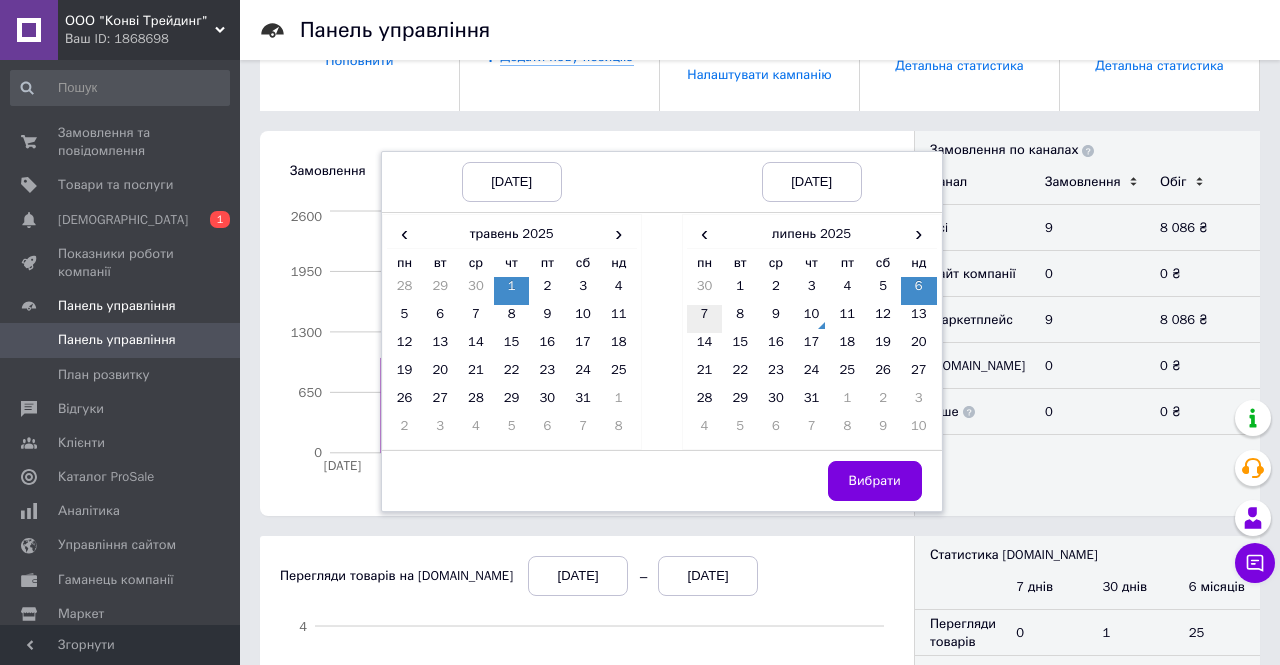 click on "7" at bounding box center (705, 319) 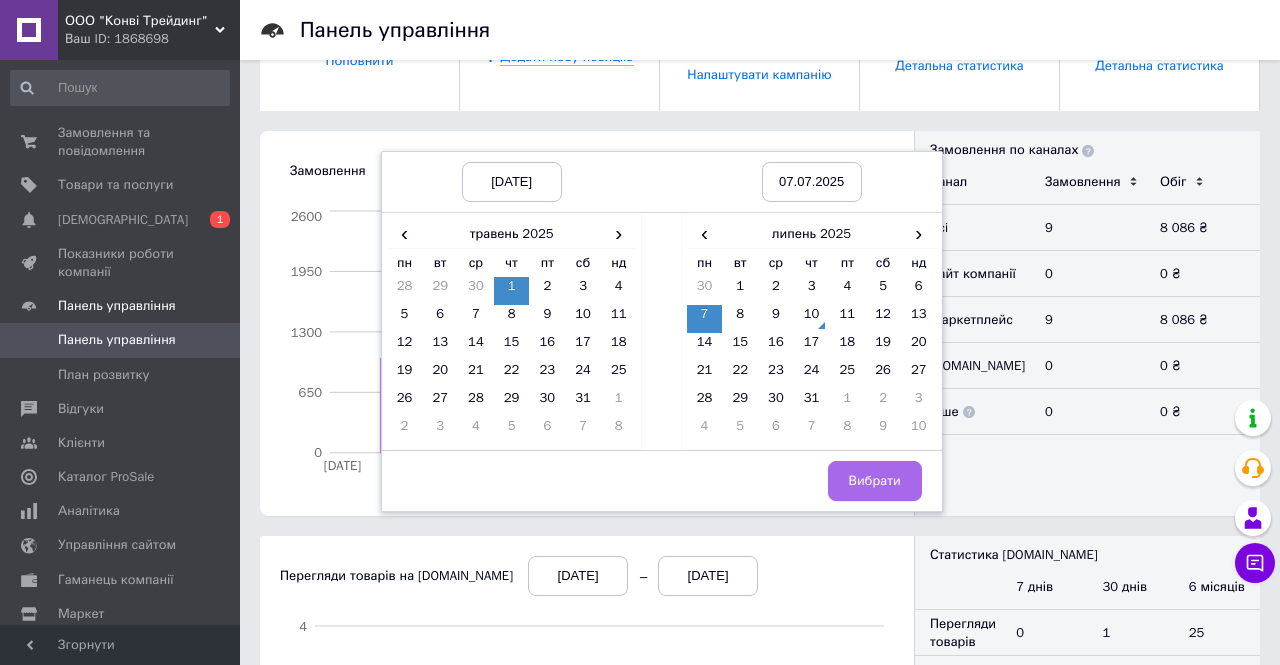 click on "Вибрати" at bounding box center (875, 481) 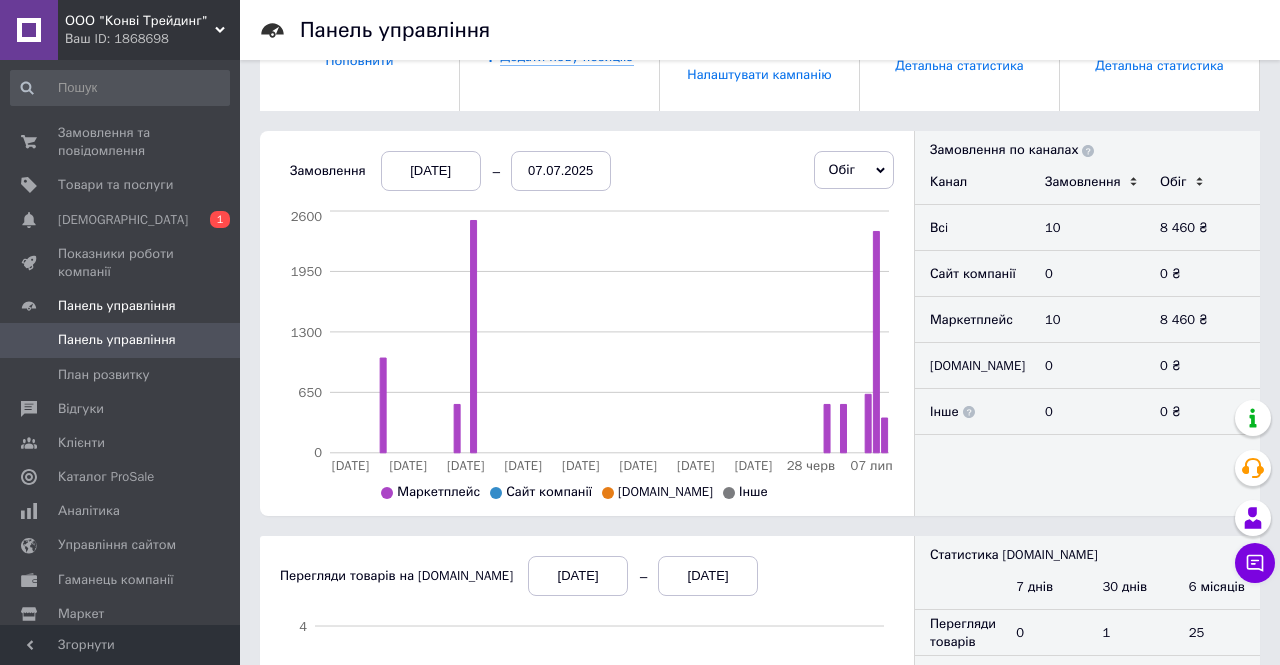 click on "07.07.2025" at bounding box center [561, 171] 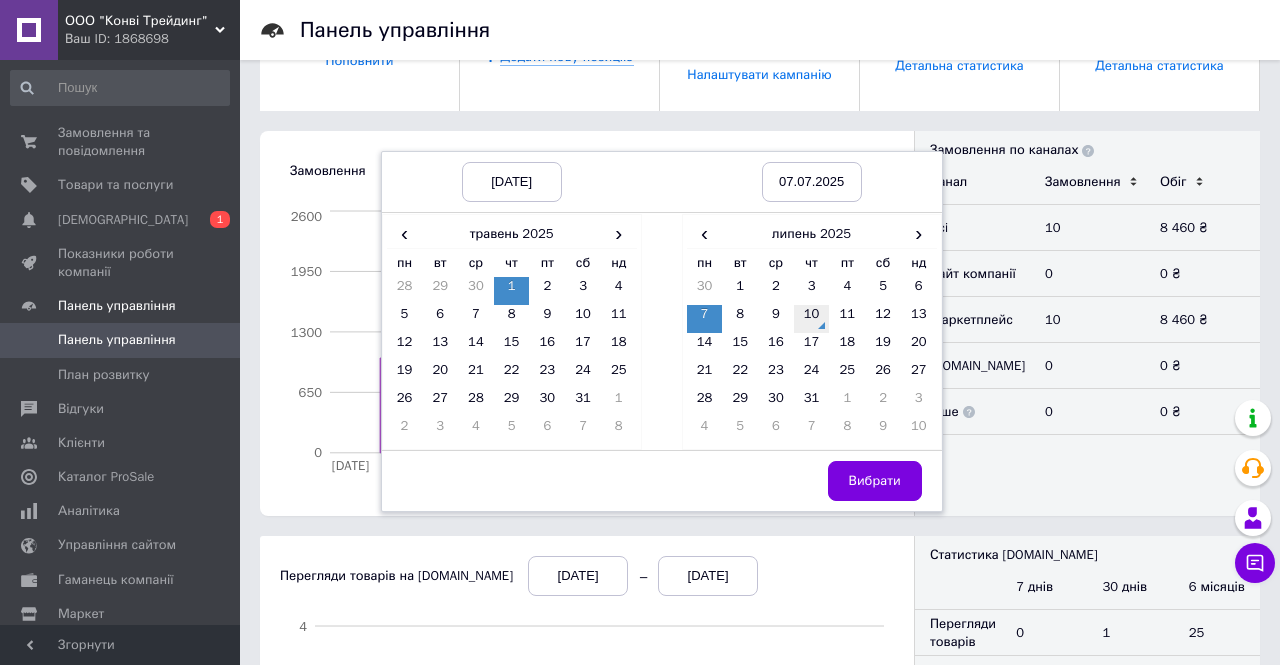 click on "10" at bounding box center [812, 319] 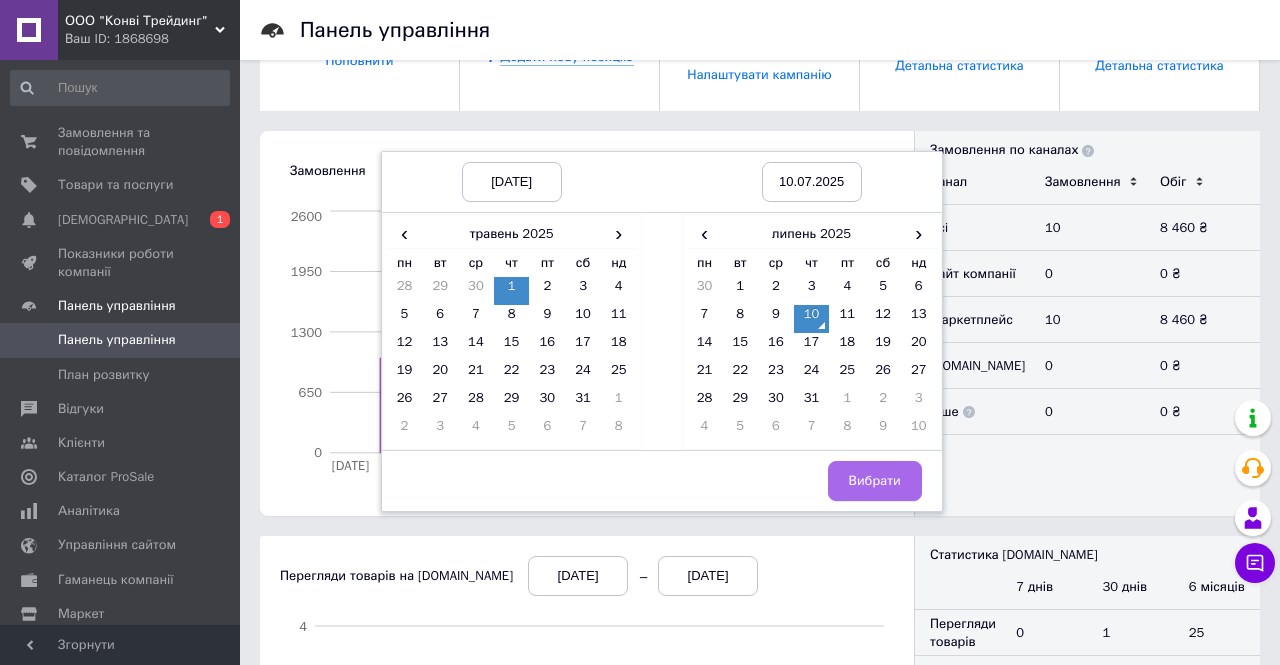 click on "Вибрати" at bounding box center [875, 481] 